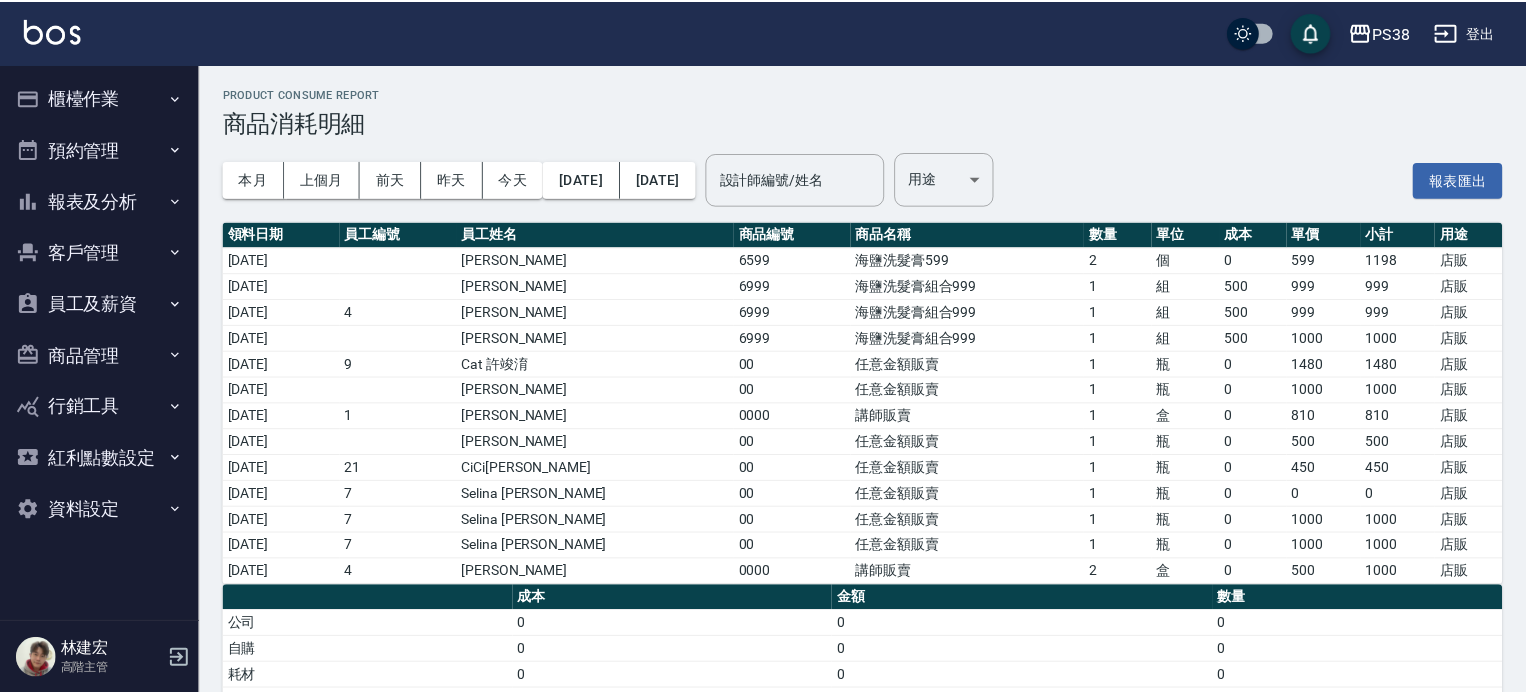 scroll, scrollTop: 0, scrollLeft: 0, axis: both 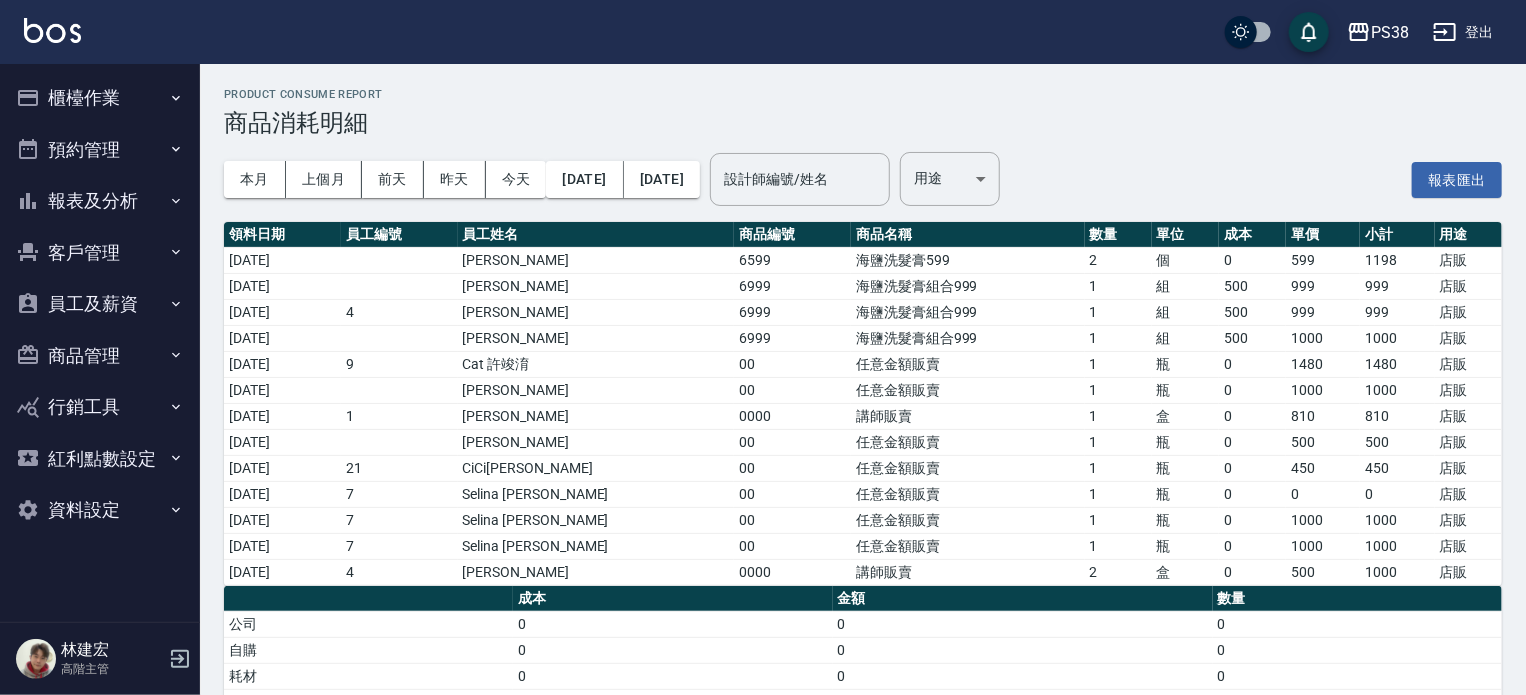 click on "櫃檯作業" at bounding box center [100, 98] 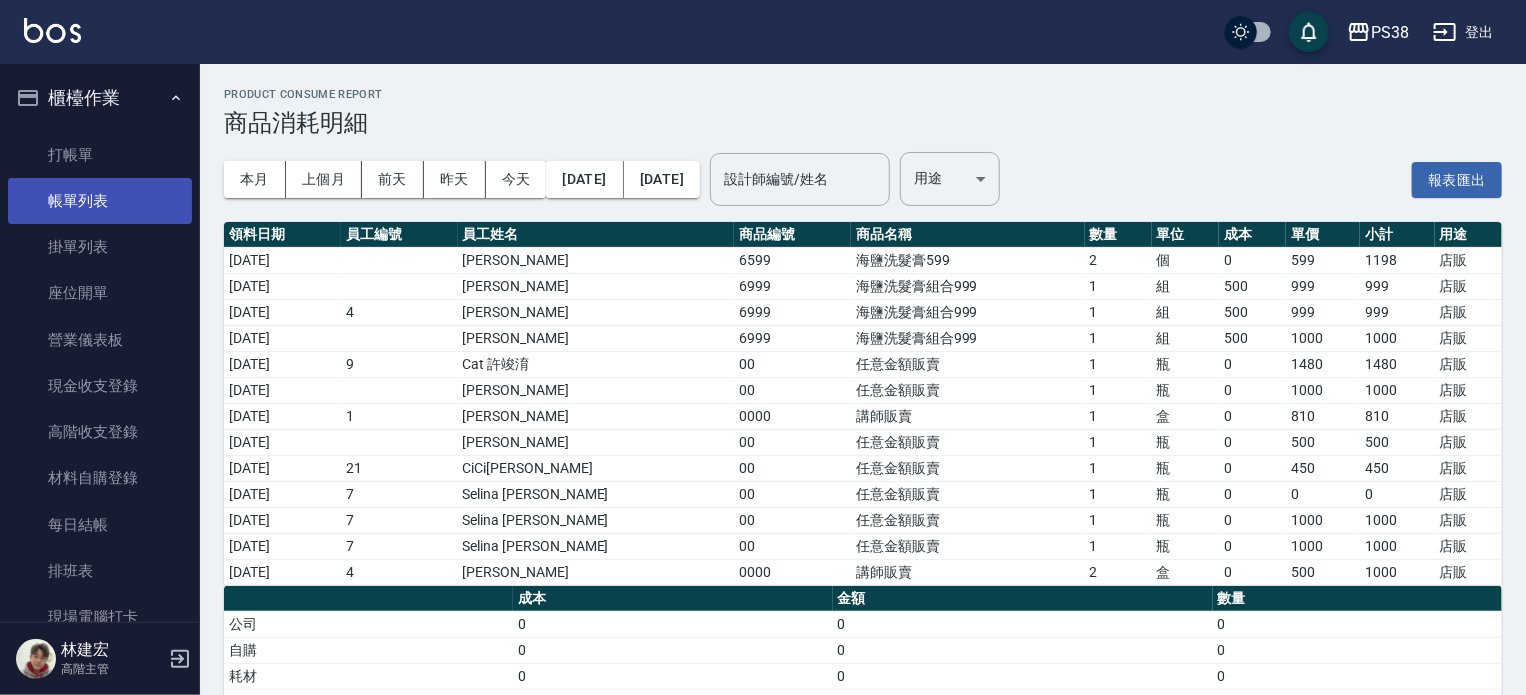 click on "帳單列表" at bounding box center (100, 201) 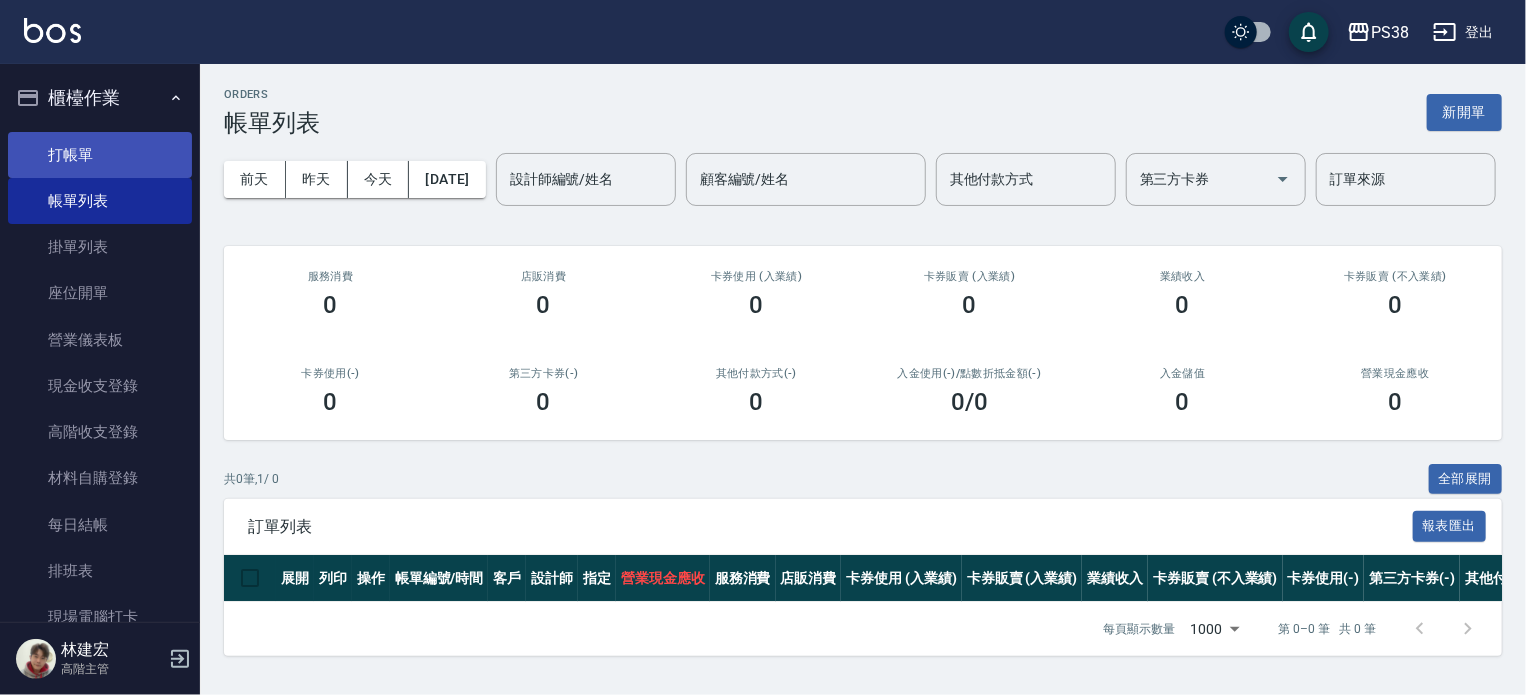 click on "打帳單" at bounding box center [100, 155] 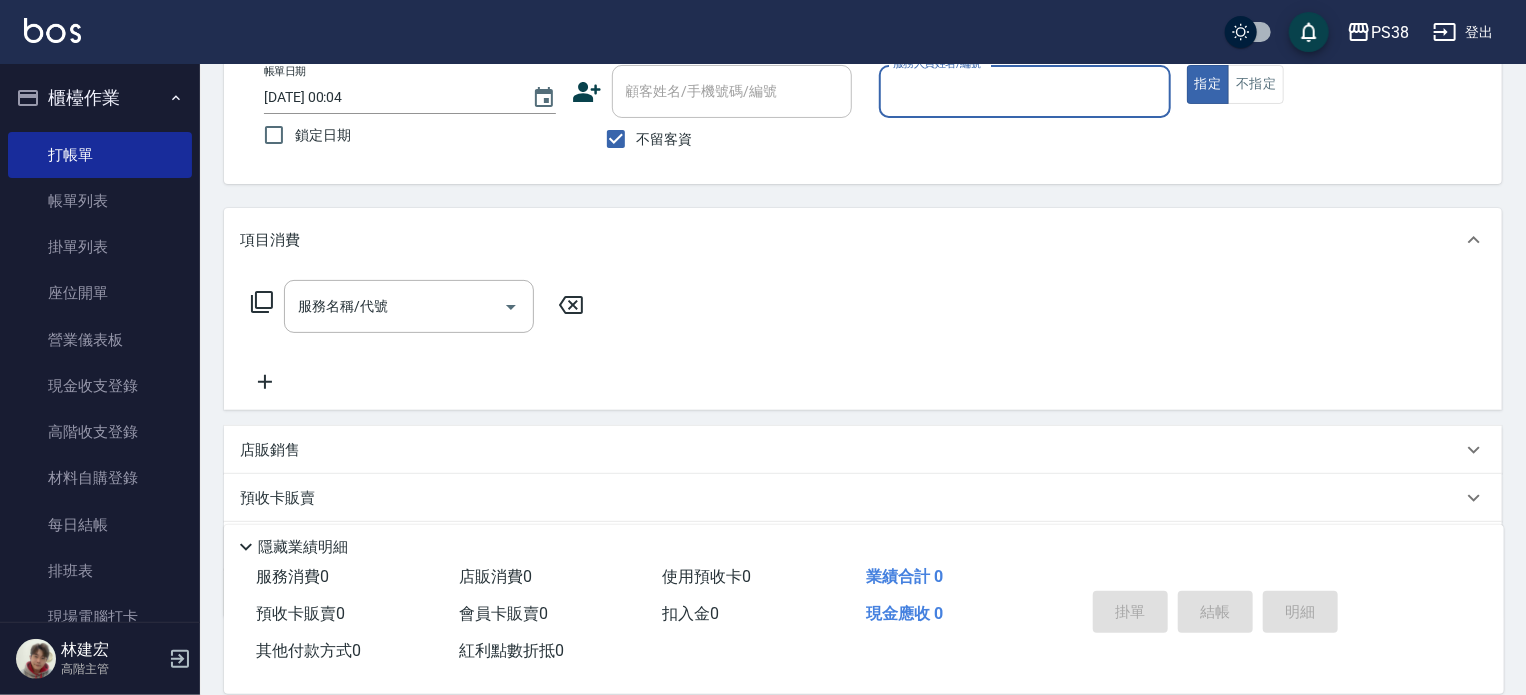 scroll, scrollTop: 0, scrollLeft: 0, axis: both 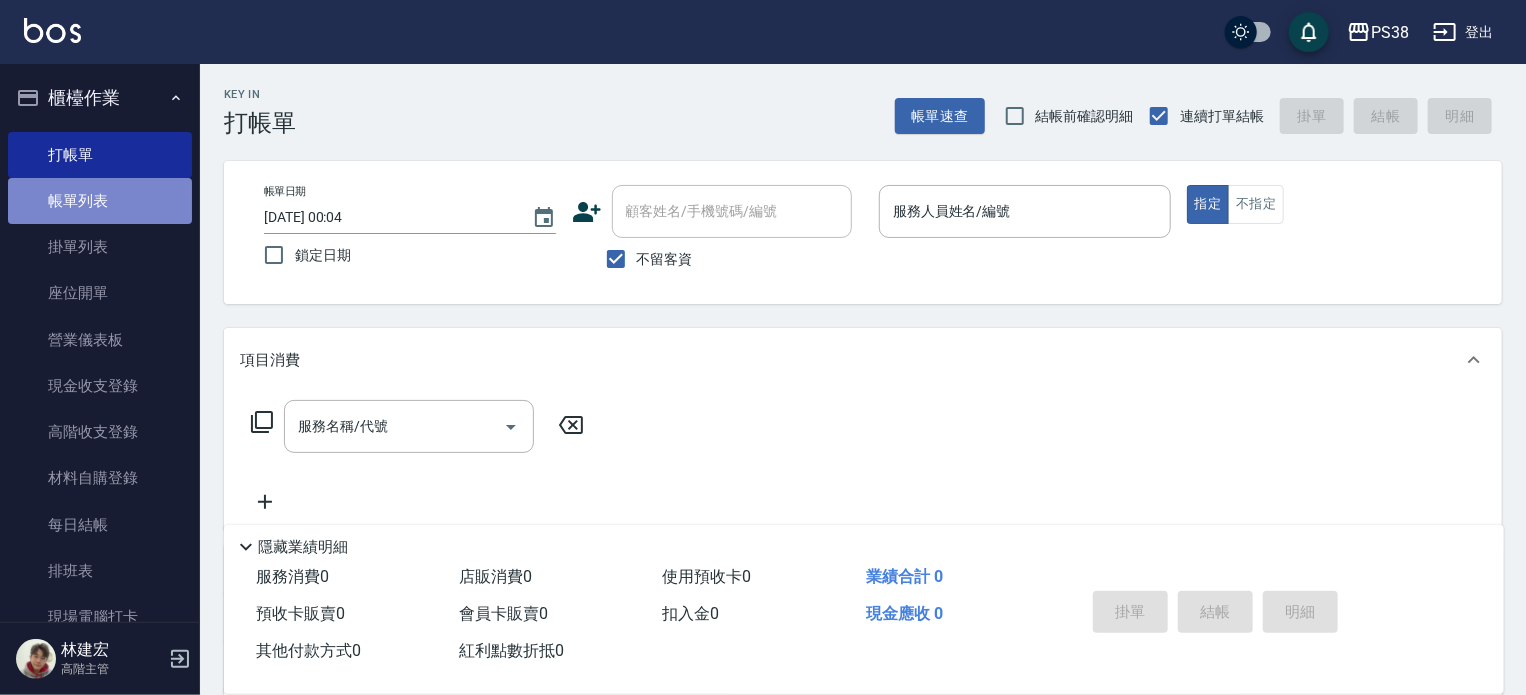 click on "帳單列表" at bounding box center (100, 201) 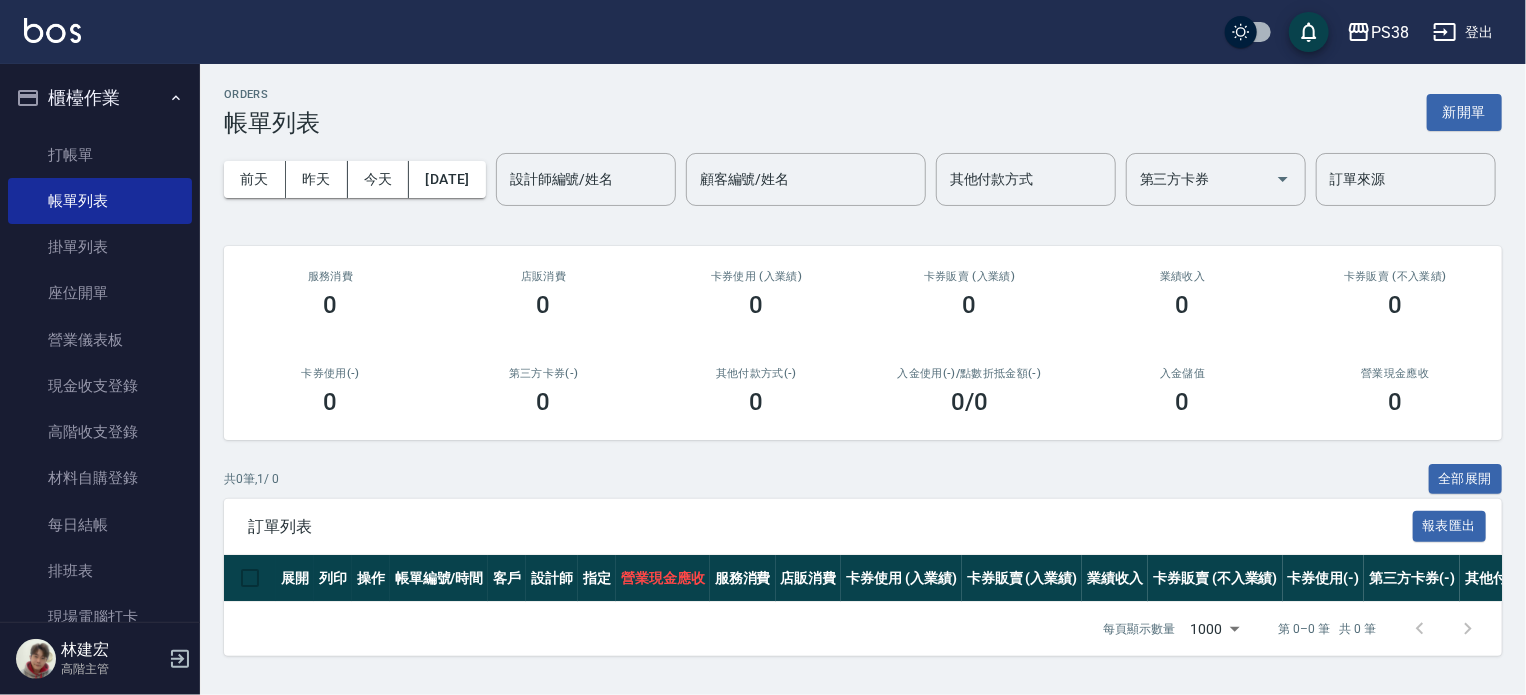 scroll, scrollTop: 0, scrollLeft: 0, axis: both 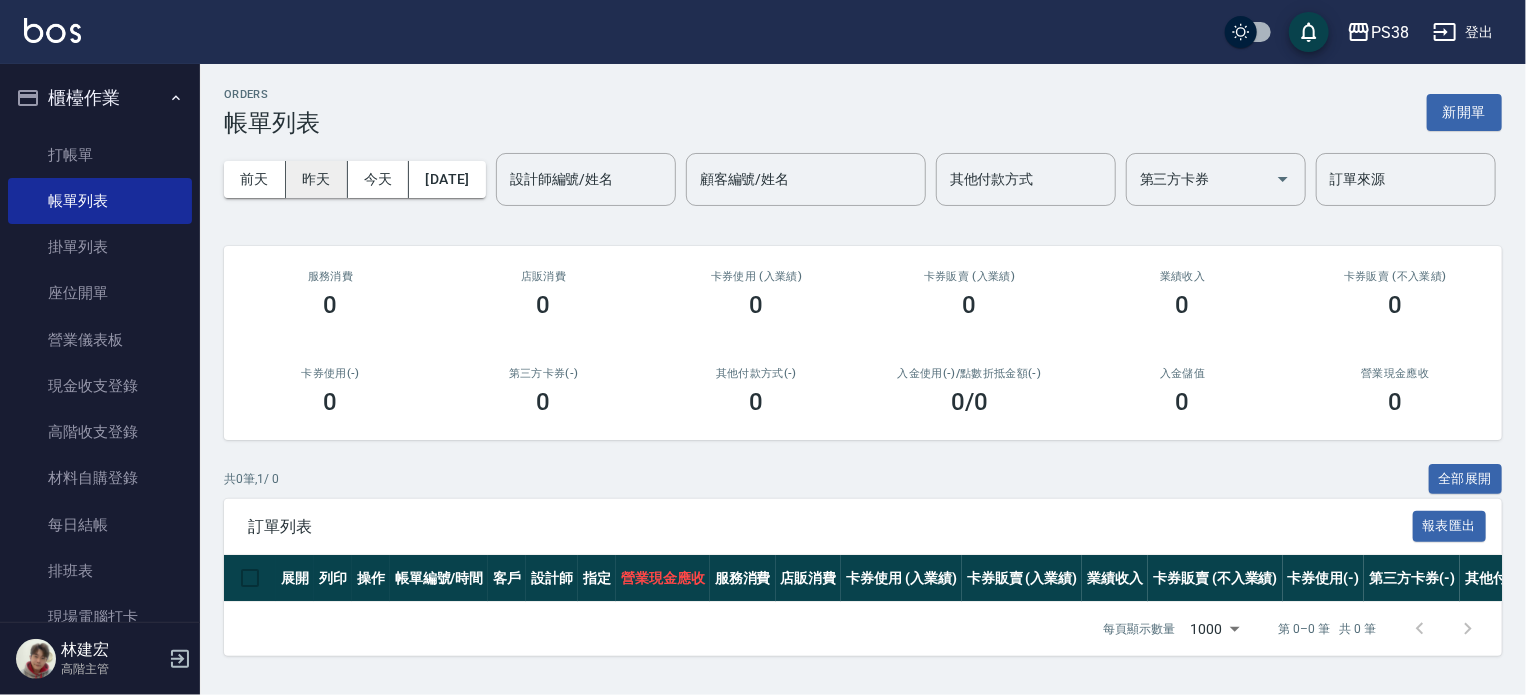 click on "昨天" at bounding box center (317, 179) 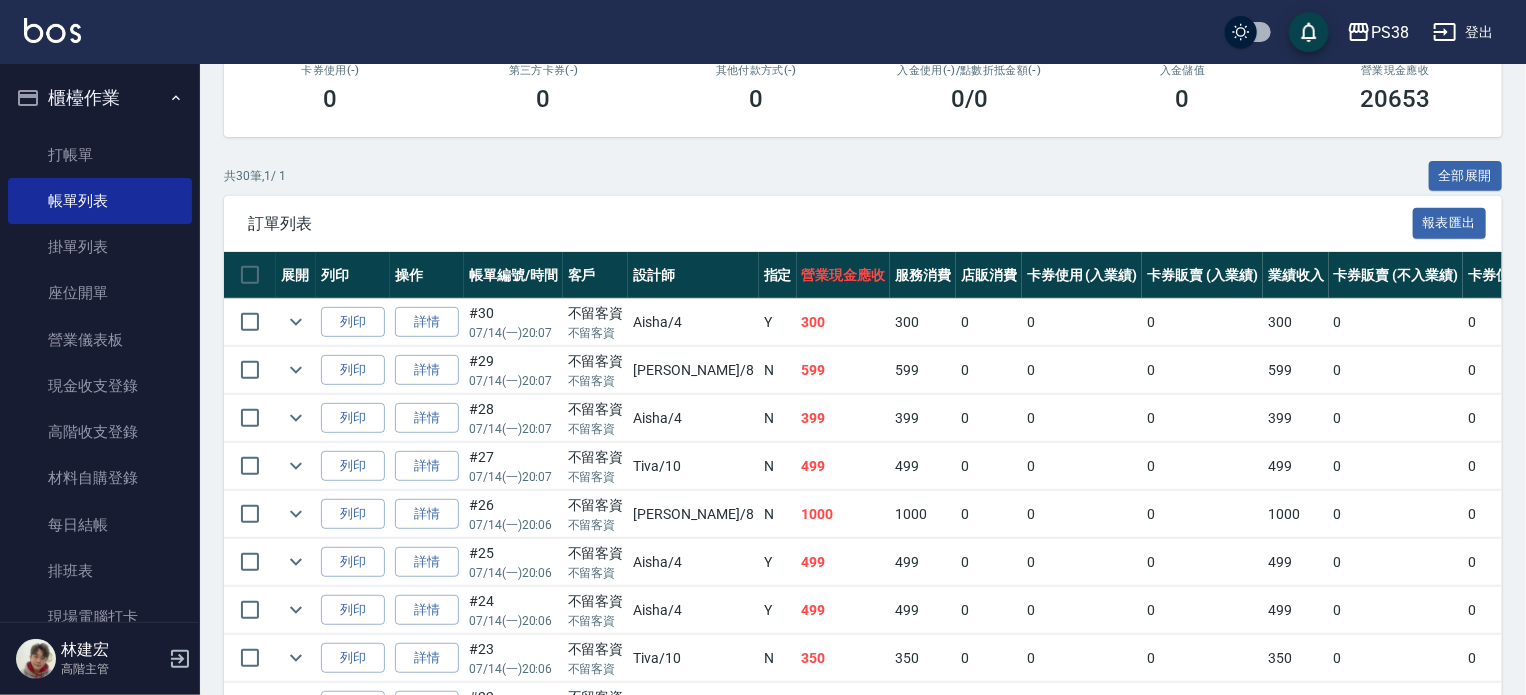 scroll, scrollTop: 400, scrollLeft: 0, axis: vertical 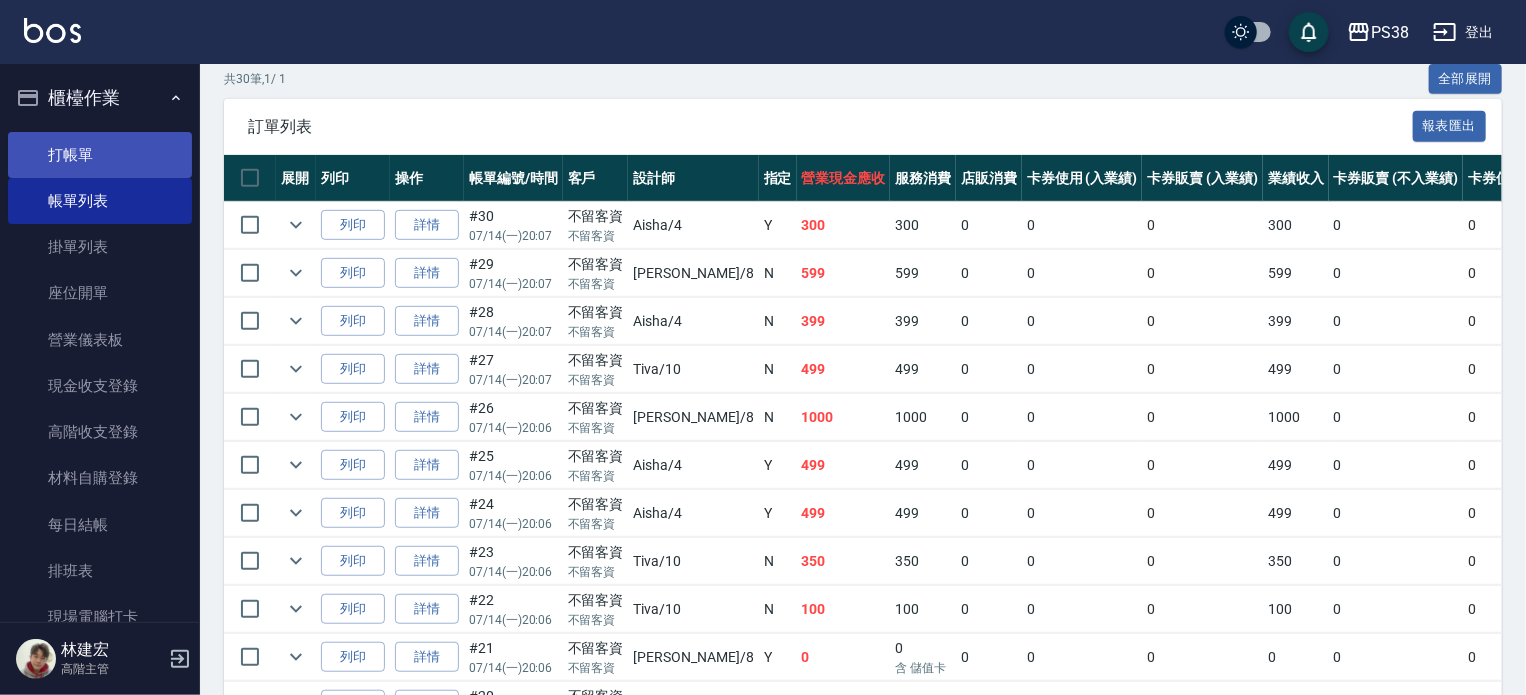 click on "打帳單" at bounding box center (100, 155) 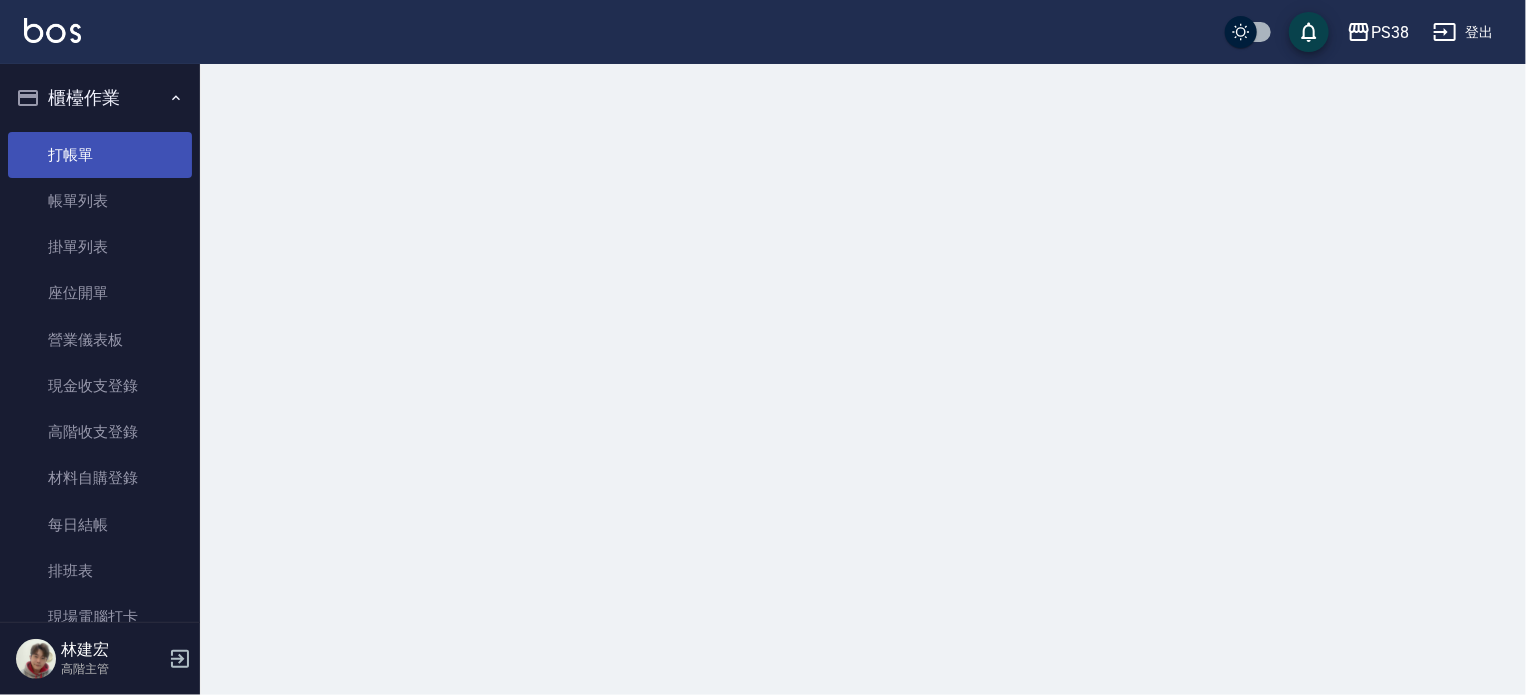 scroll, scrollTop: 0, scrollLeft: 0, axis: both 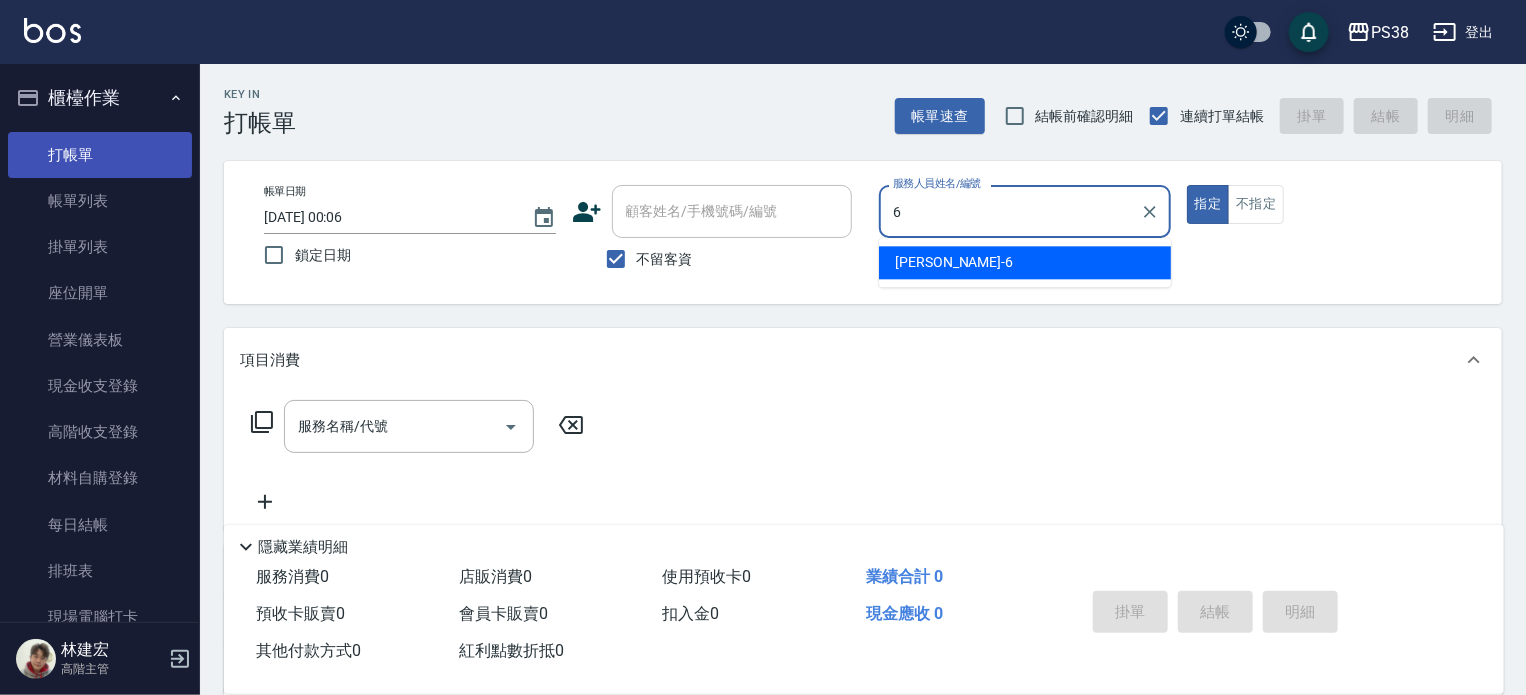type on "[PERSON_NAME]-6" 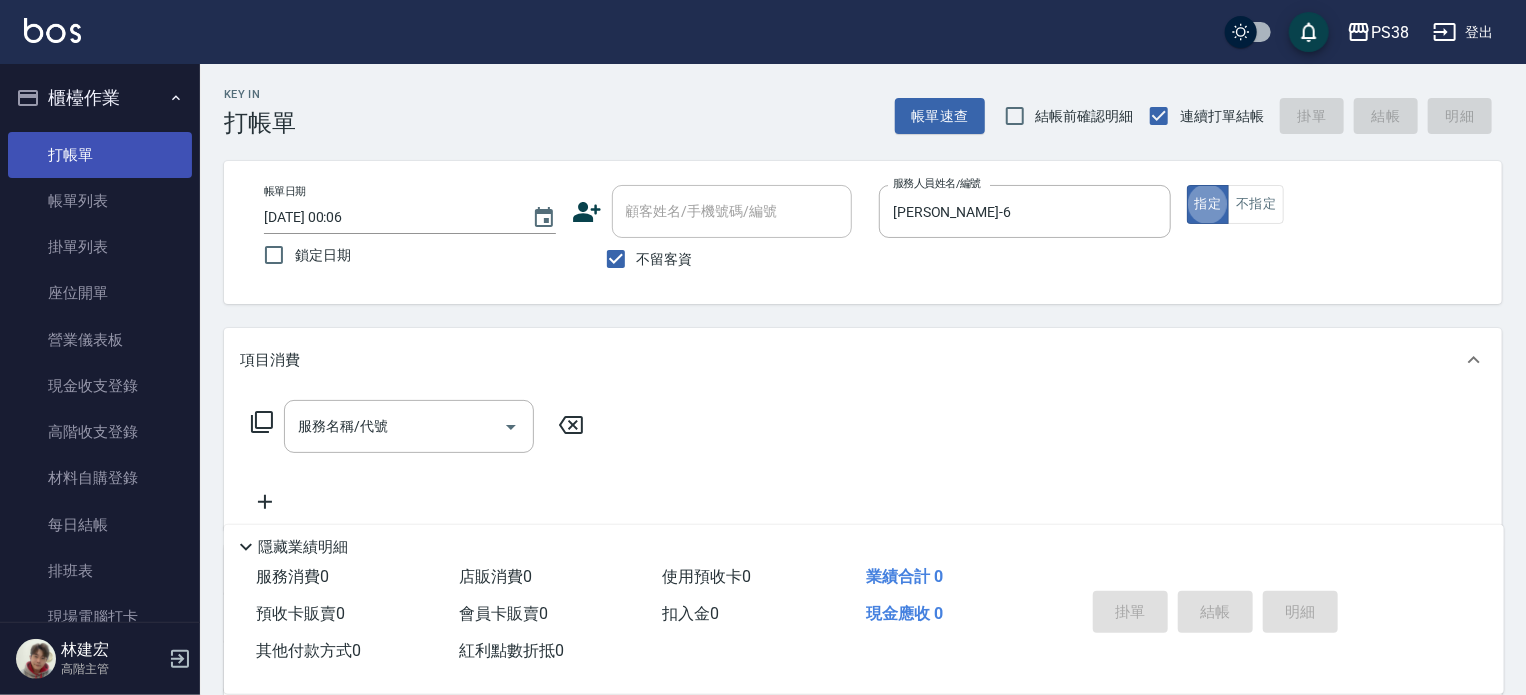 type on "true" 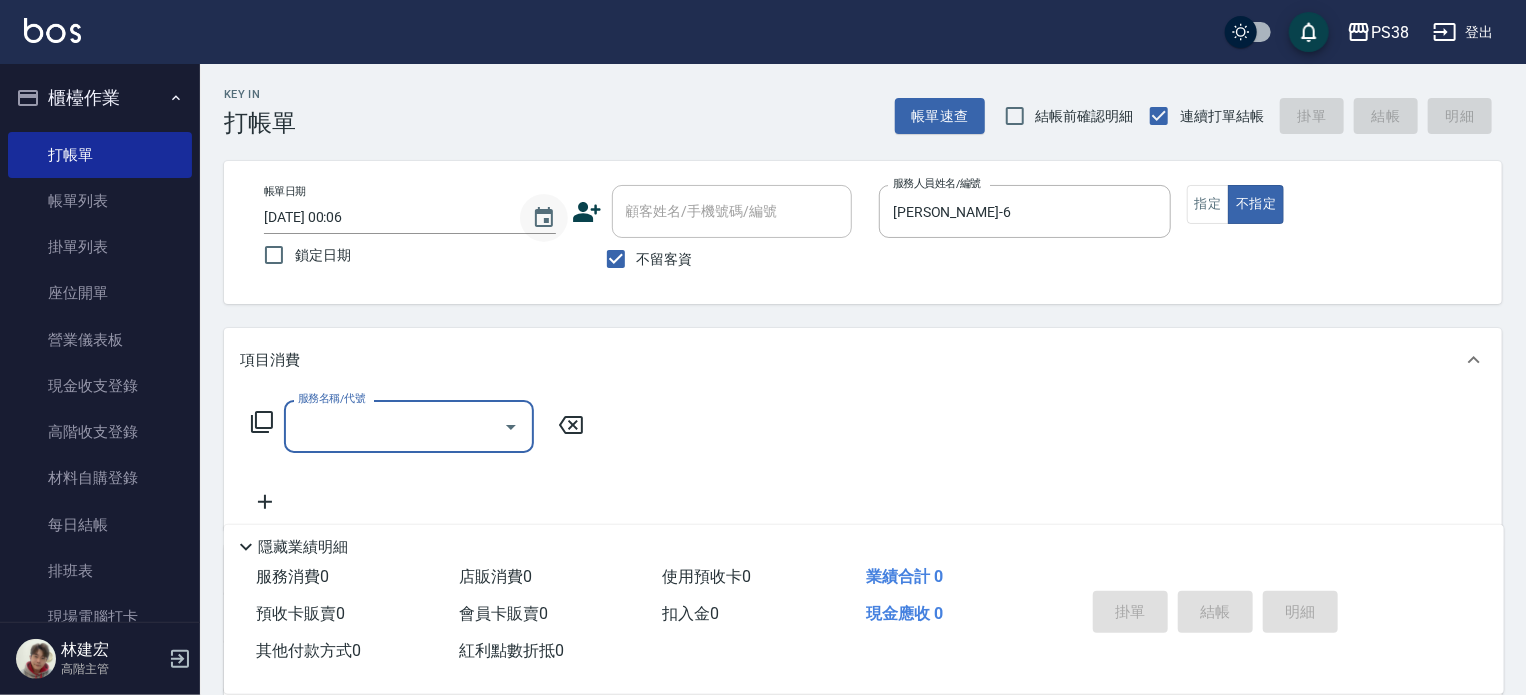 click 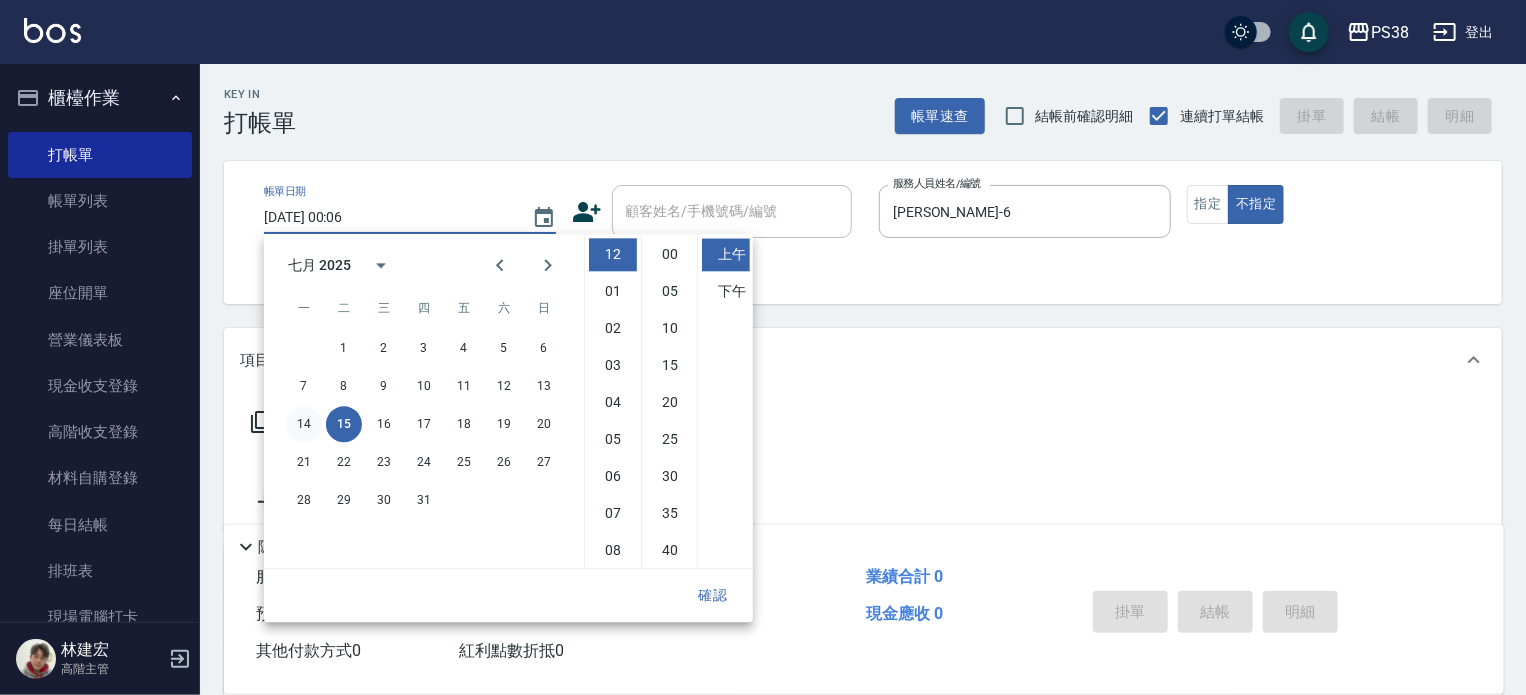 click on "14" at bounding box center [304, 424] 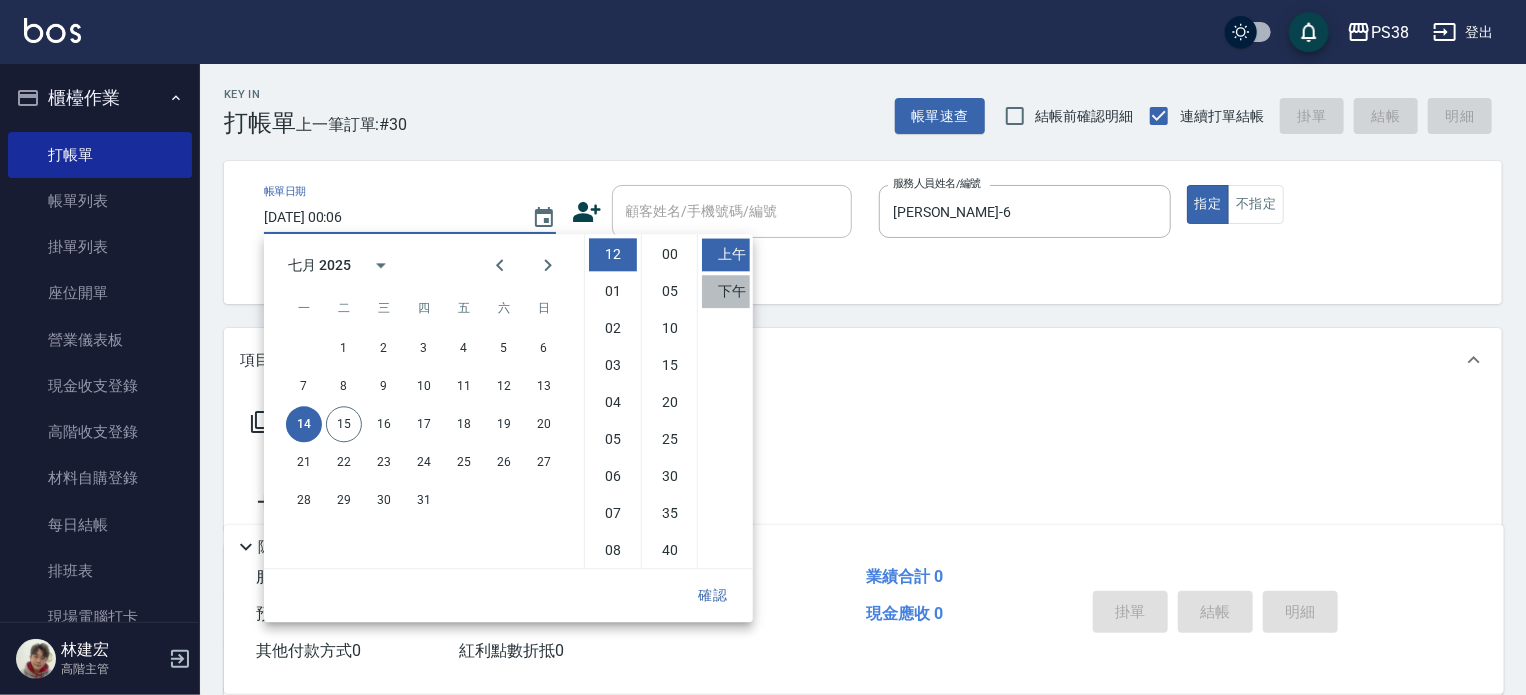 click on "下午" at bounding box center [726, 291] 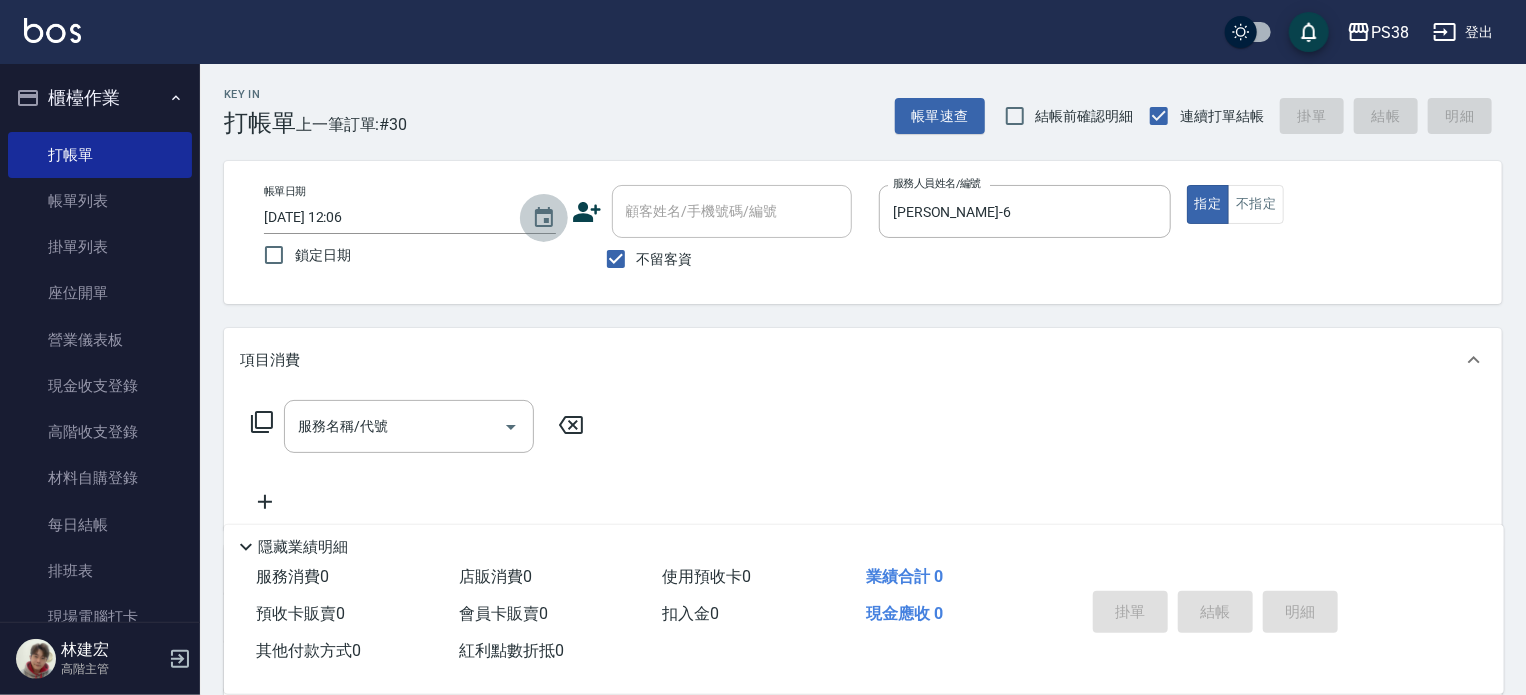 click at bounding box center [544, 218] 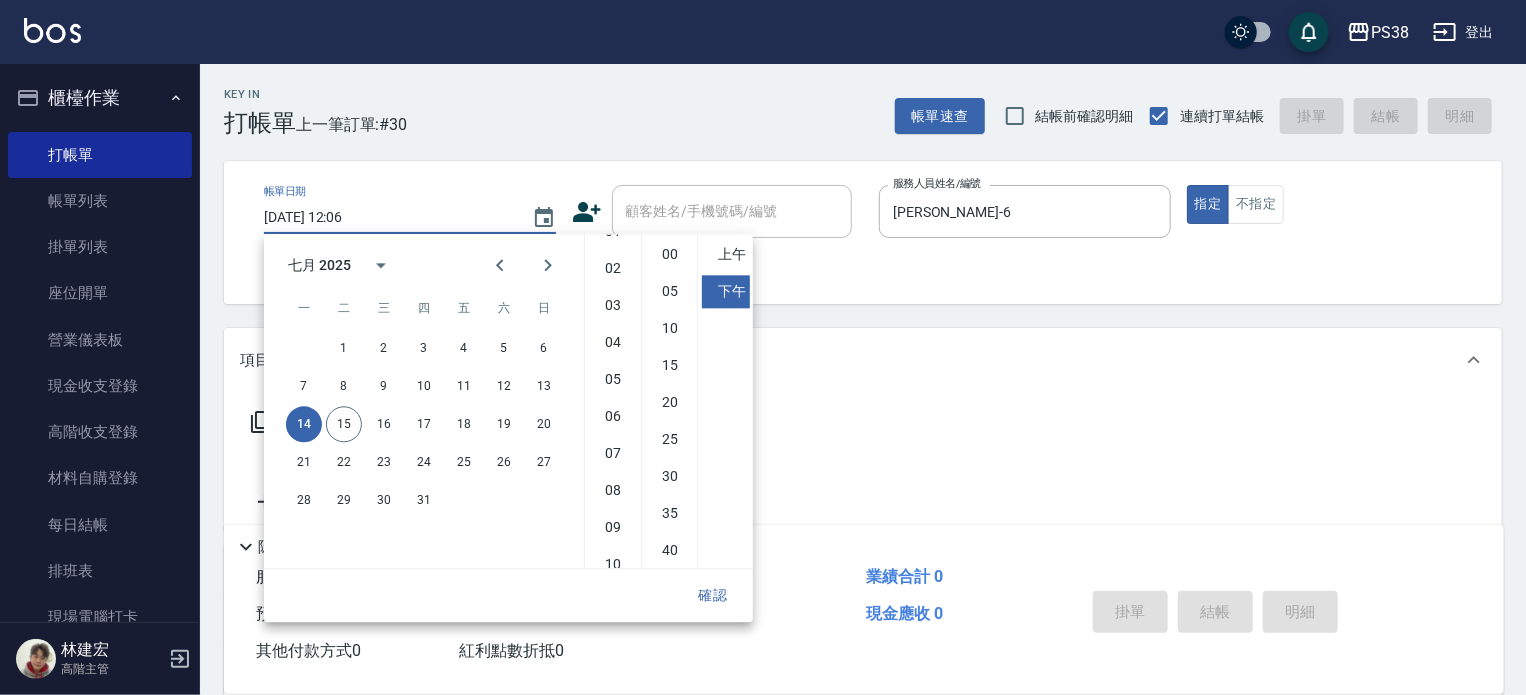 scroll, scrollTop: 112, scrollLeft: 0, axis: vertical 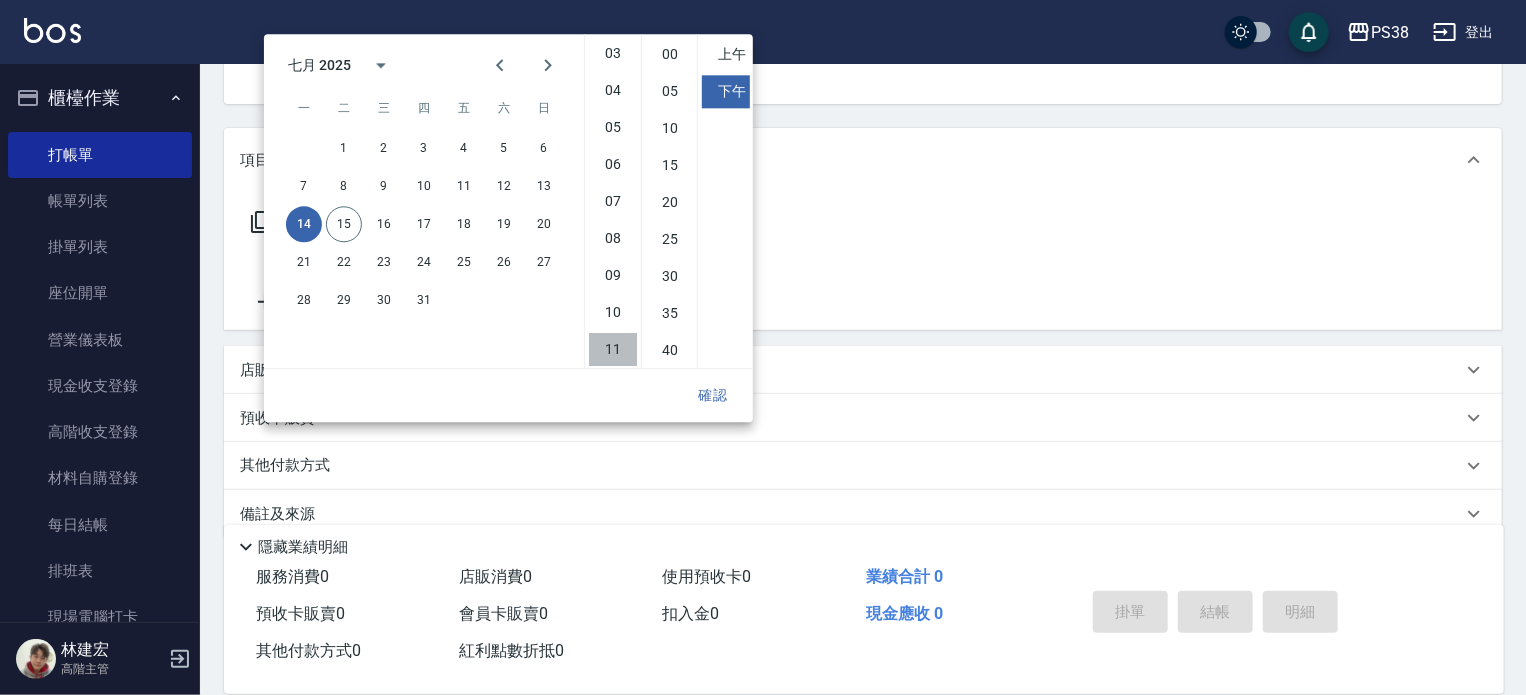 click on "11" at bounding box center [613, 349] 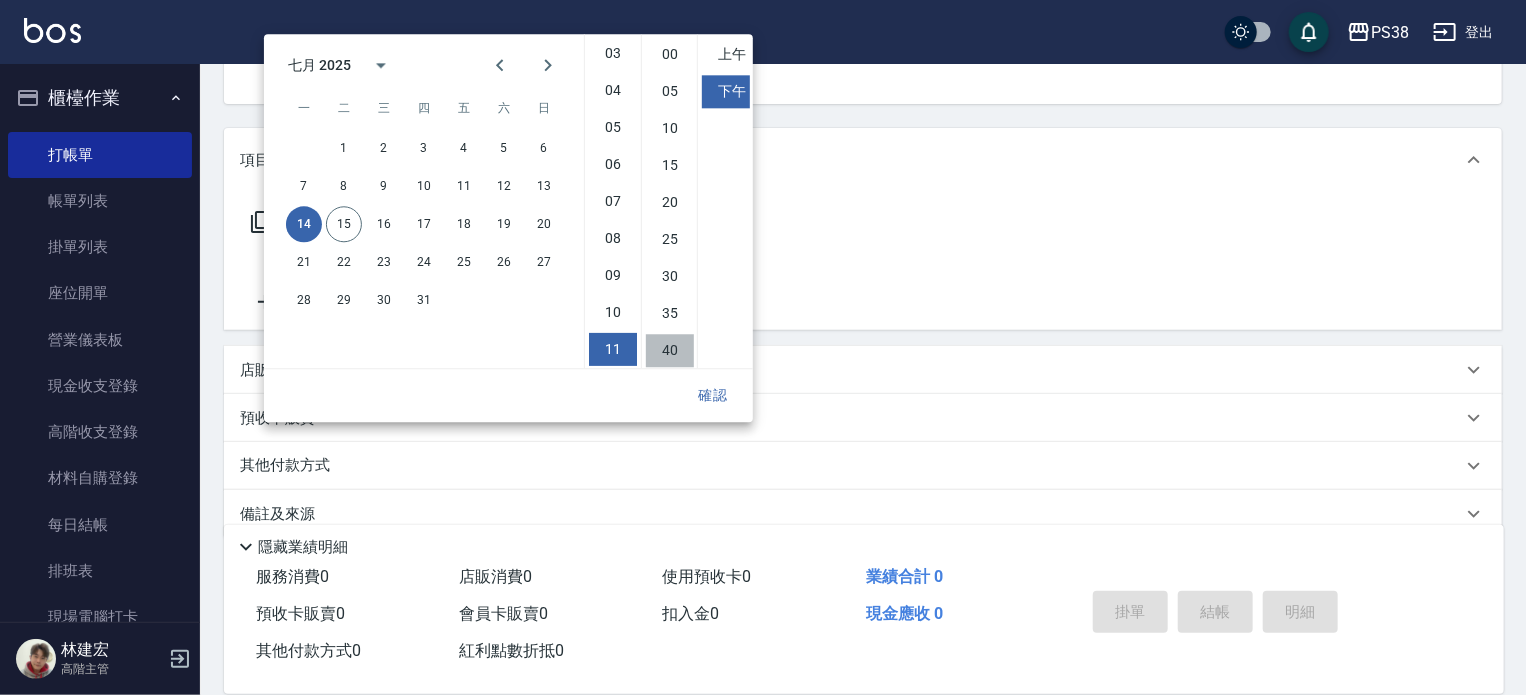 click on "40" at bounding box center (670, 350) 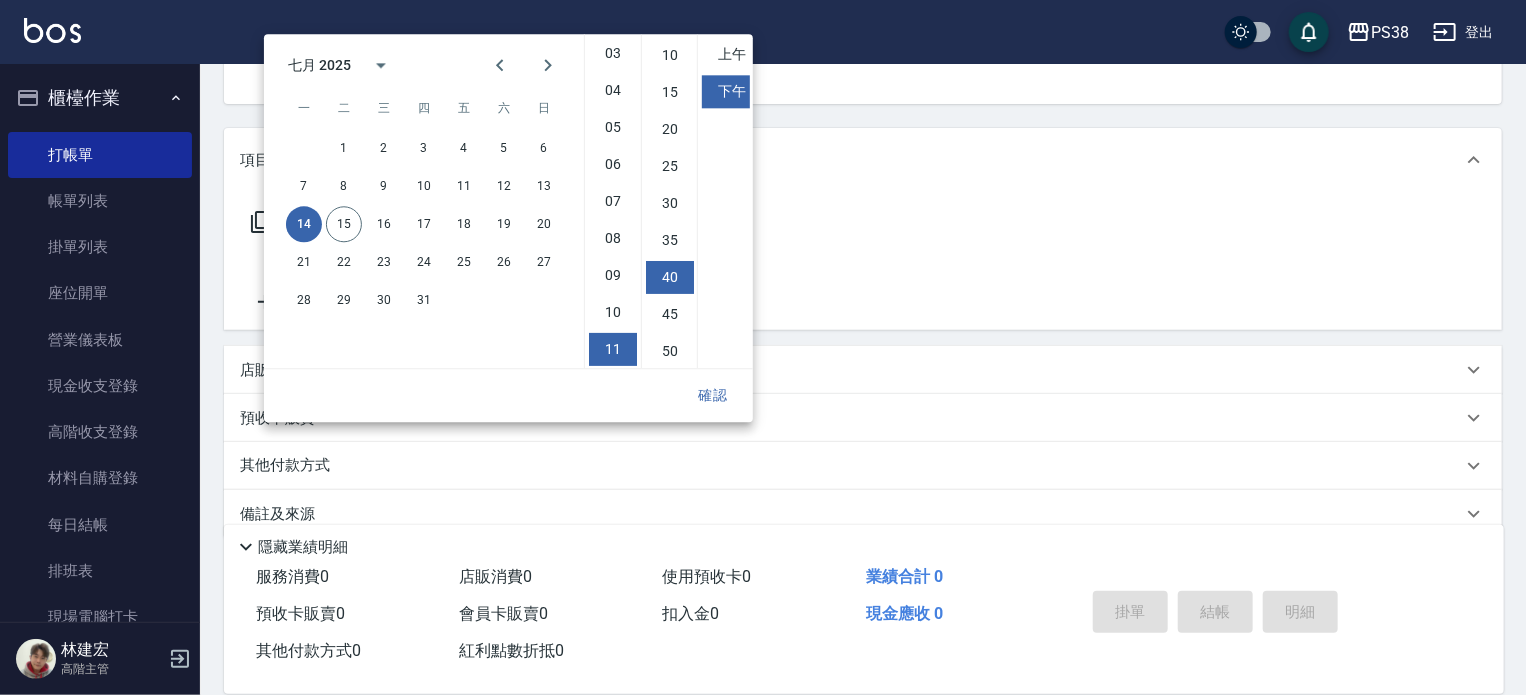 scroll, scrollTop: 112, scrollLeft: 0, axis: vertical 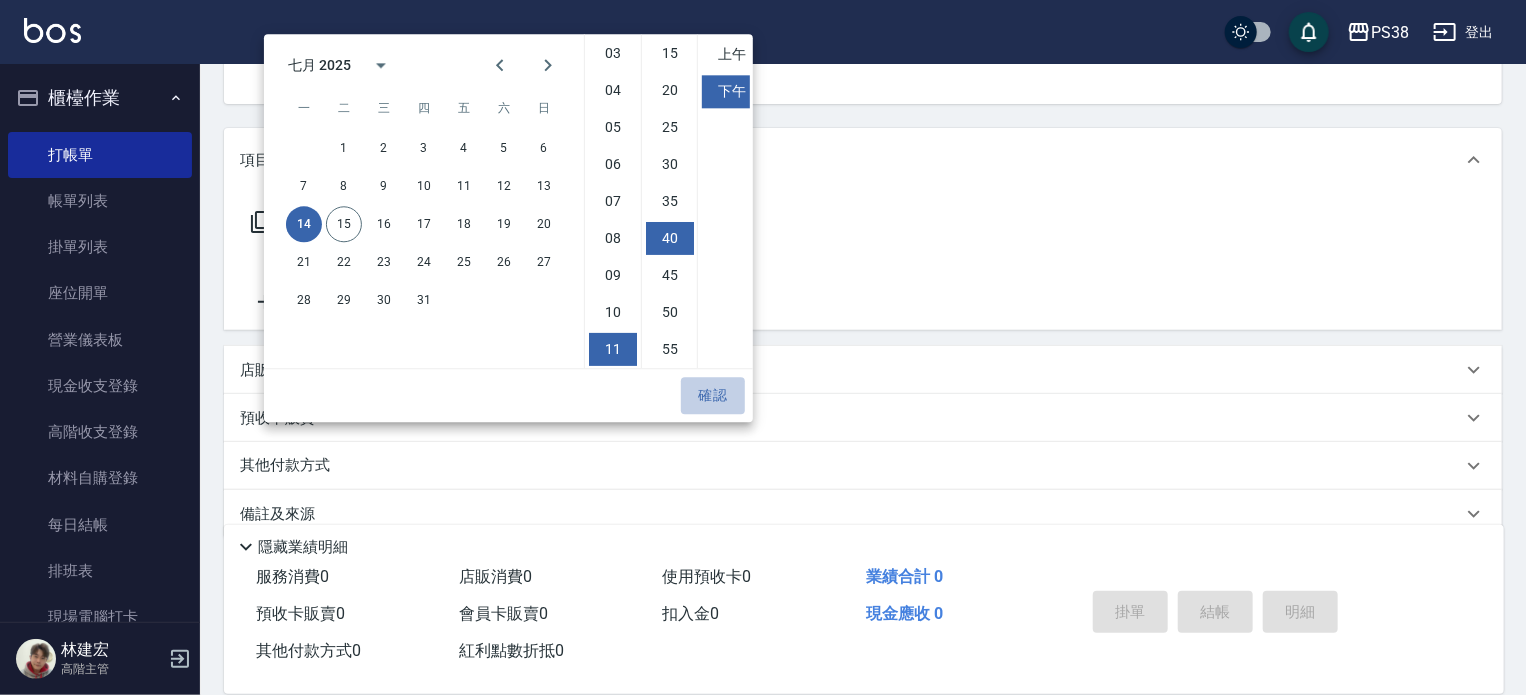 click on "確認" at bounding box center [713, 395] 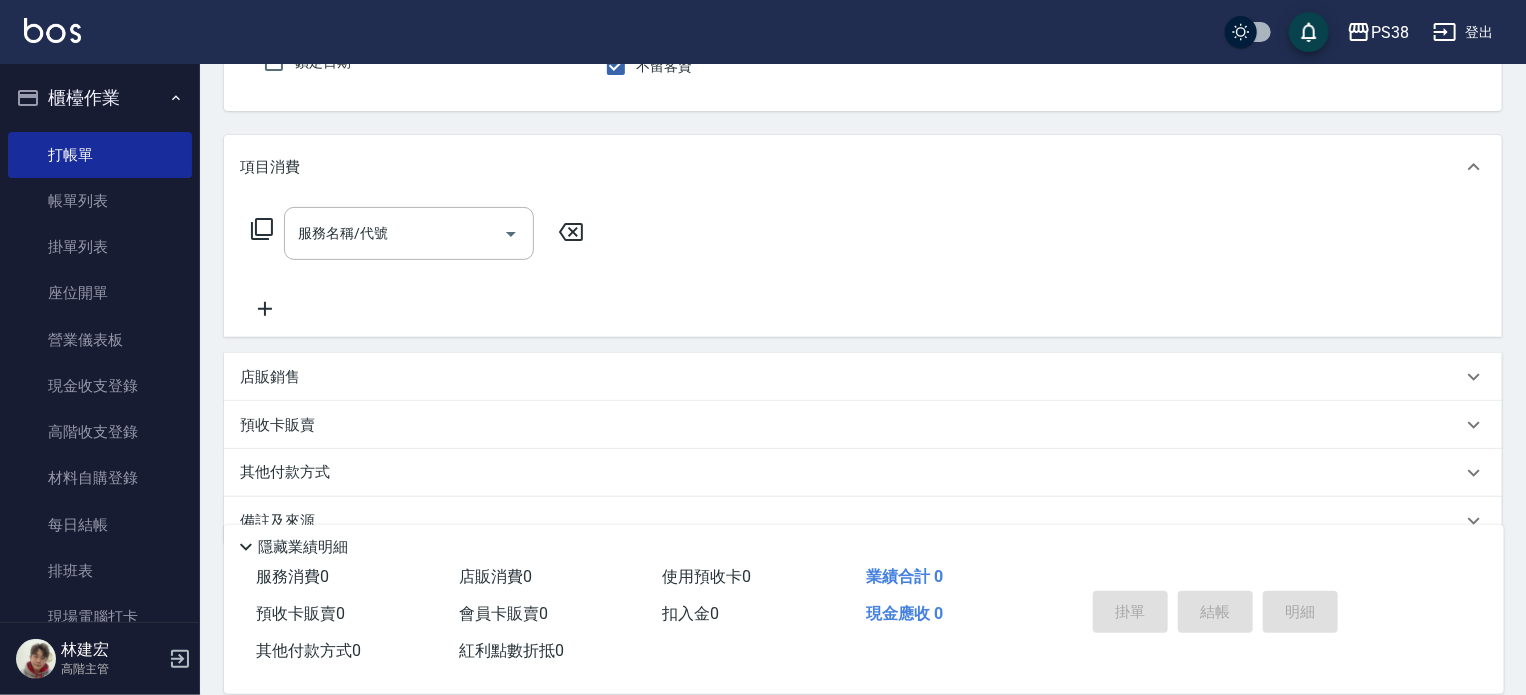 scroll, scrollTop: 0, scrollLeft: 0, axis: both 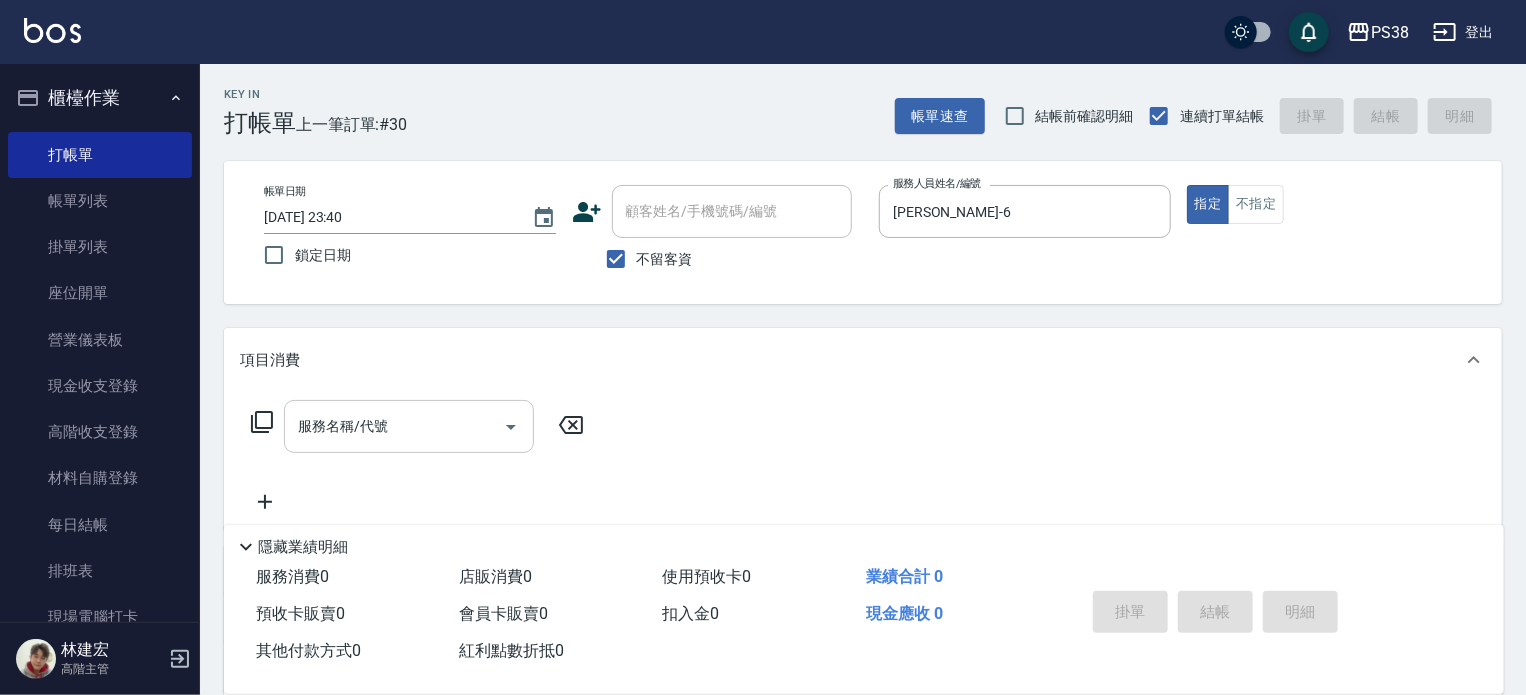 click on "服務名稱/代號" at bounding box center [394, 426] 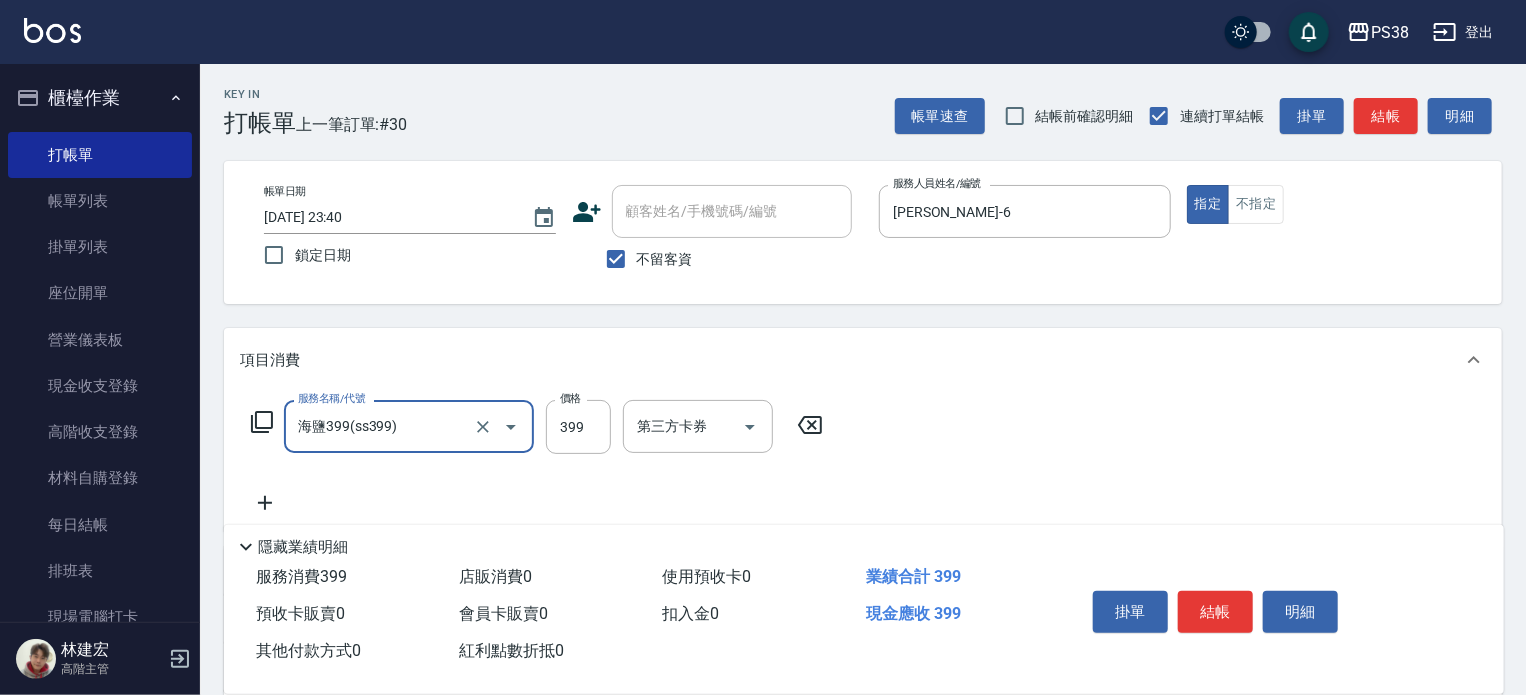 type on "海鹽399(ss399)" 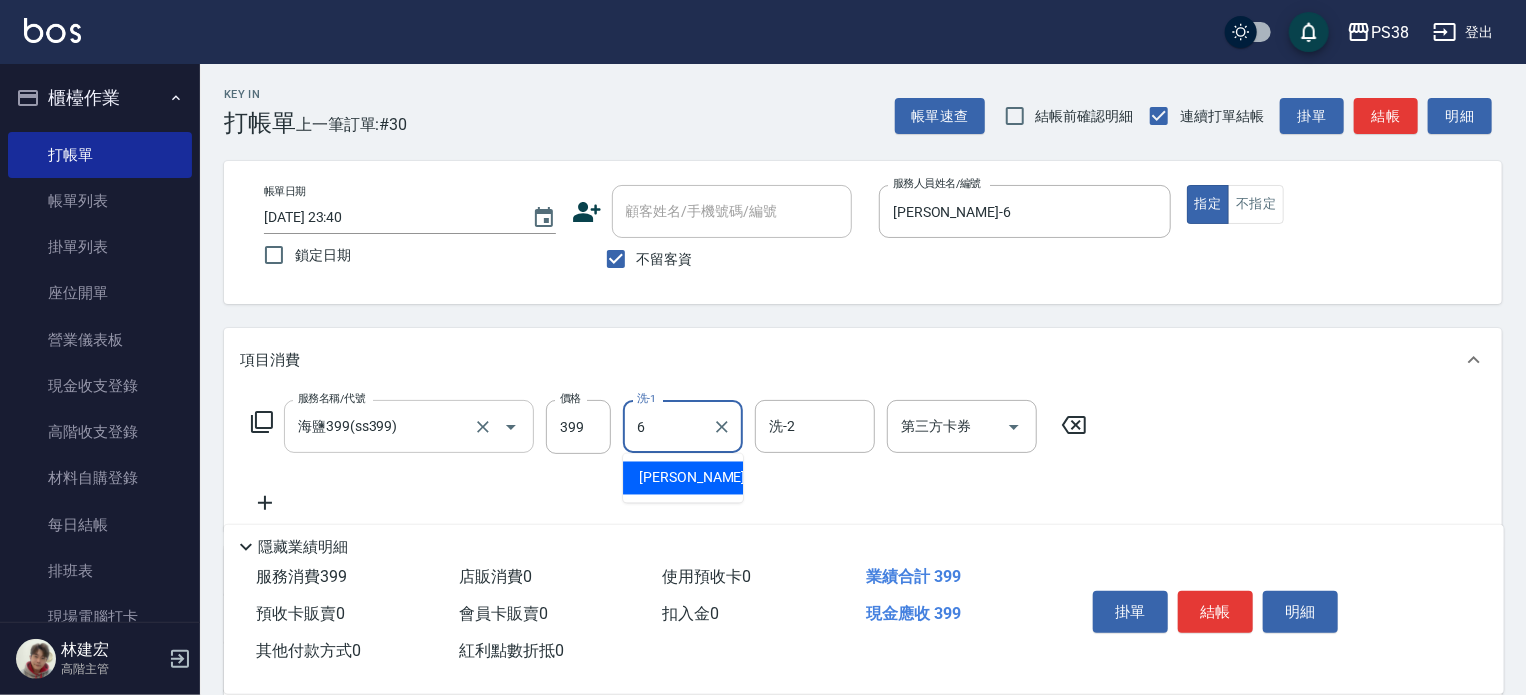 type on "[PERSON_NAME]-6" 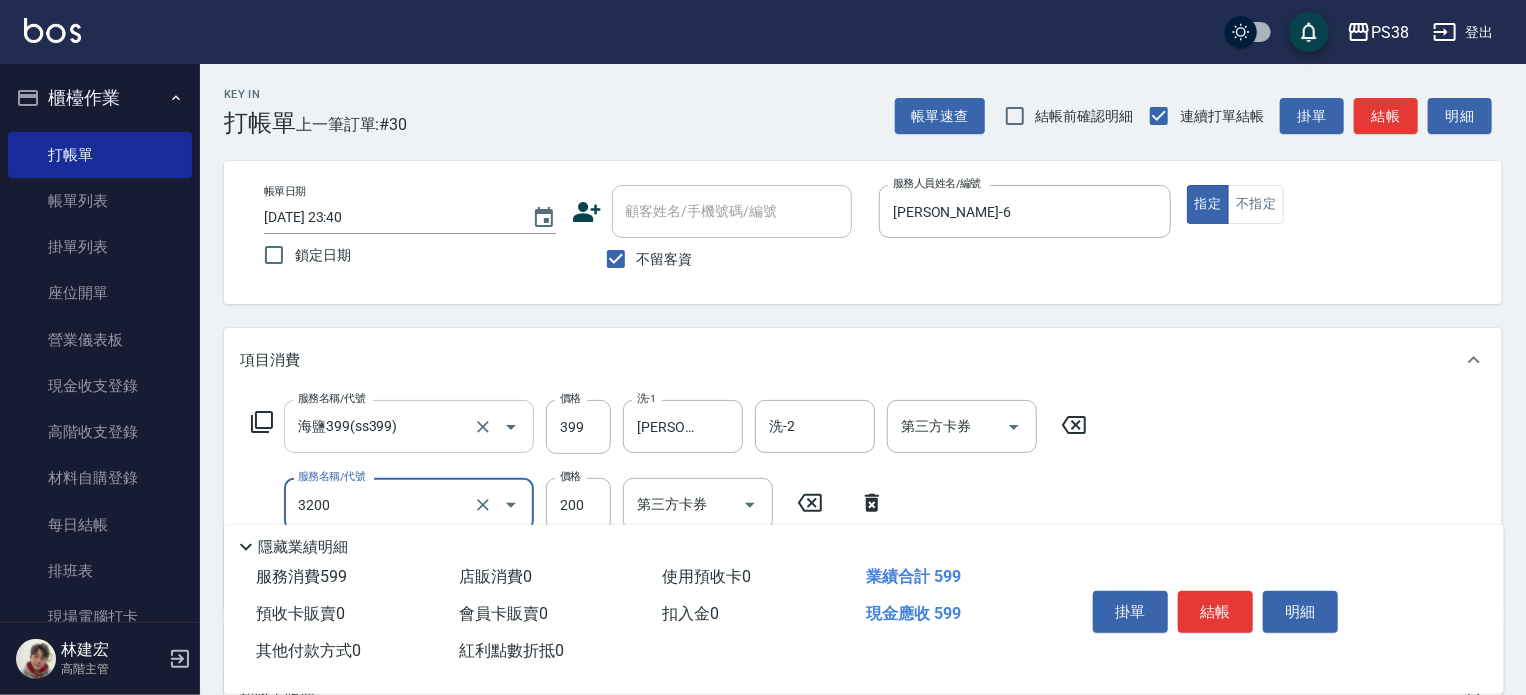 type on "自備護髮(3200)" 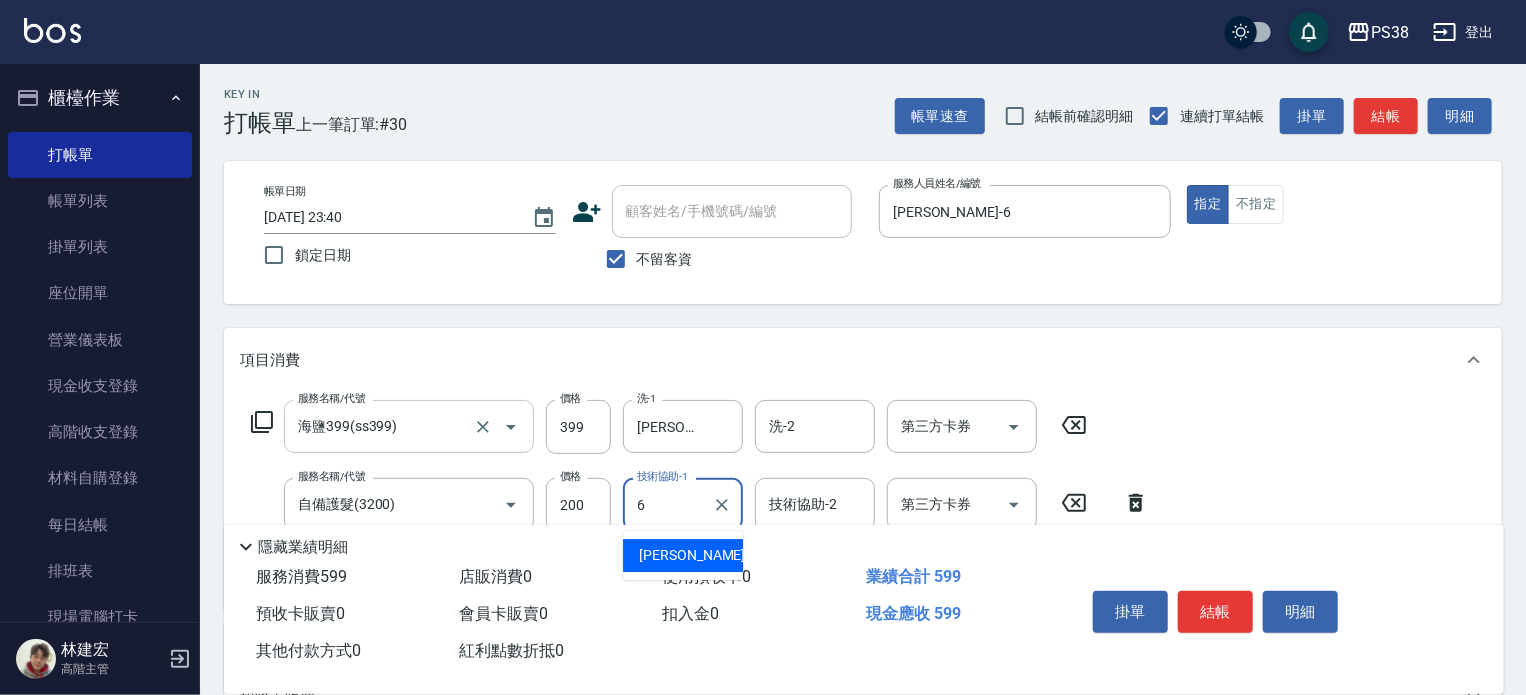 type on "[PERSON_NAME]-6" 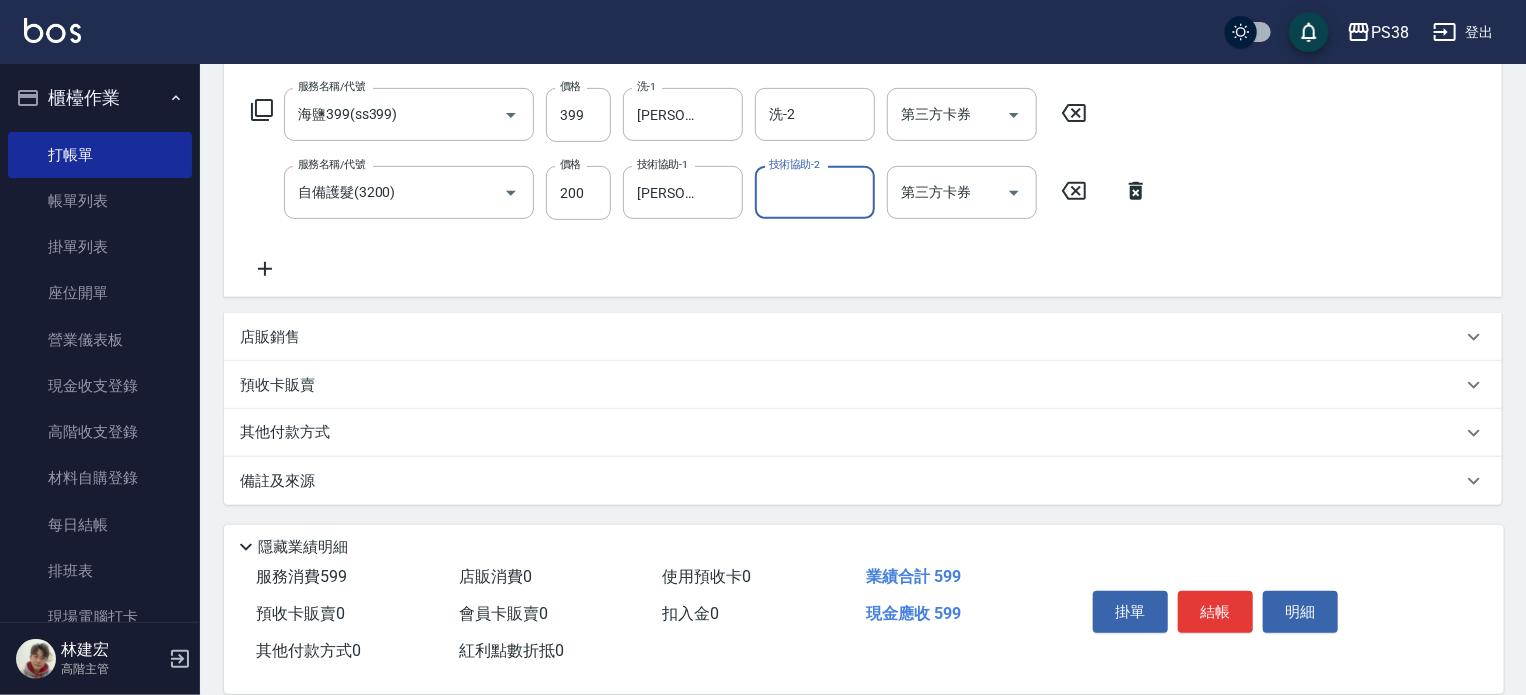 scroll, scrollTop: 12, scrollLeft: 0, axis: vertical 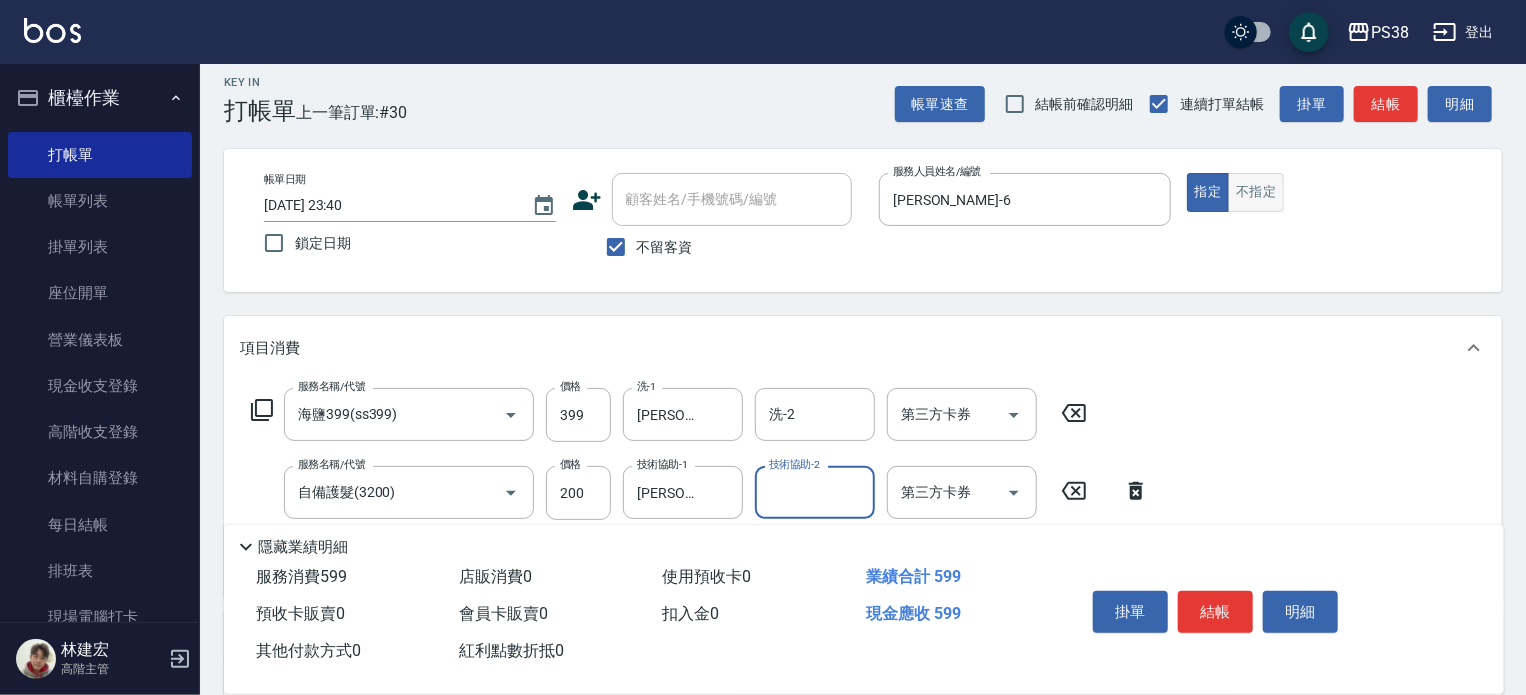 click on "不指定" at bounding box center (1256, 192) 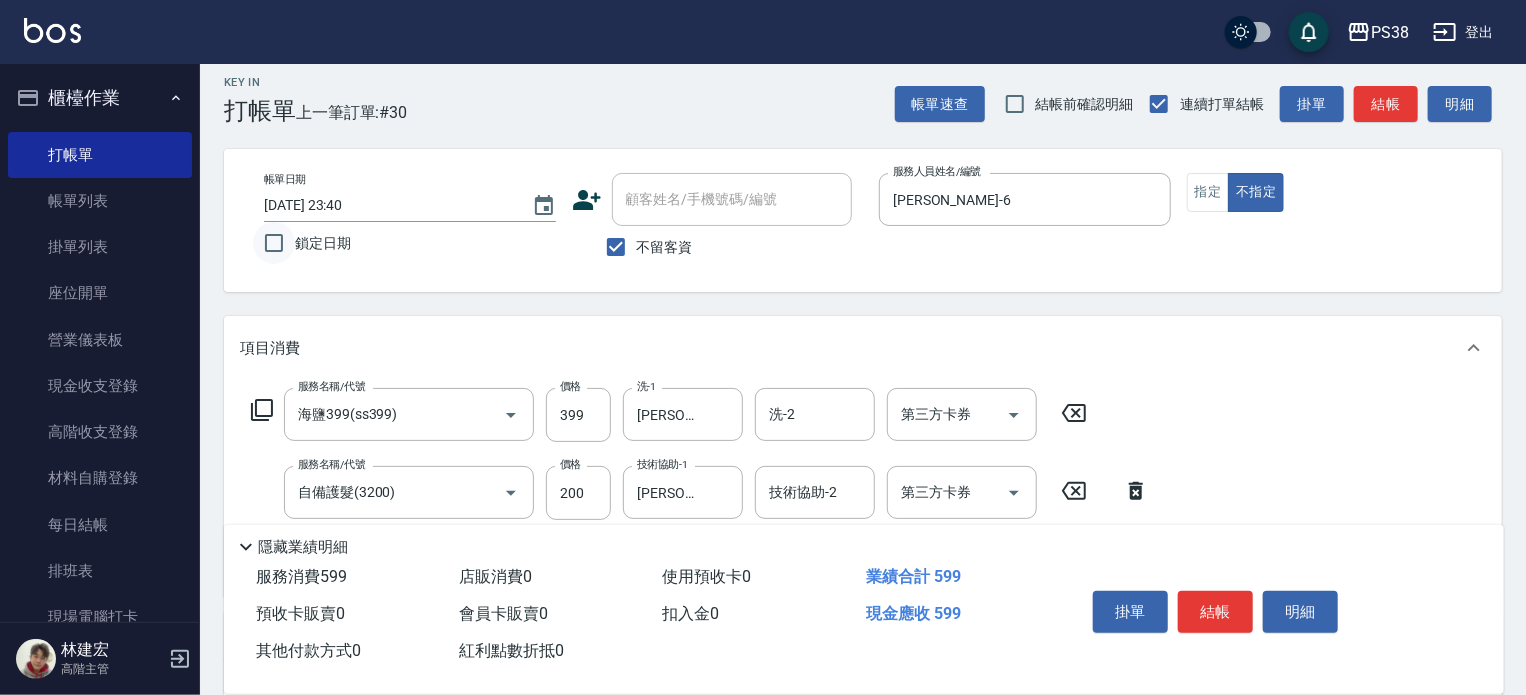 click on "鎖定日期" at bounding box center [274, 243] 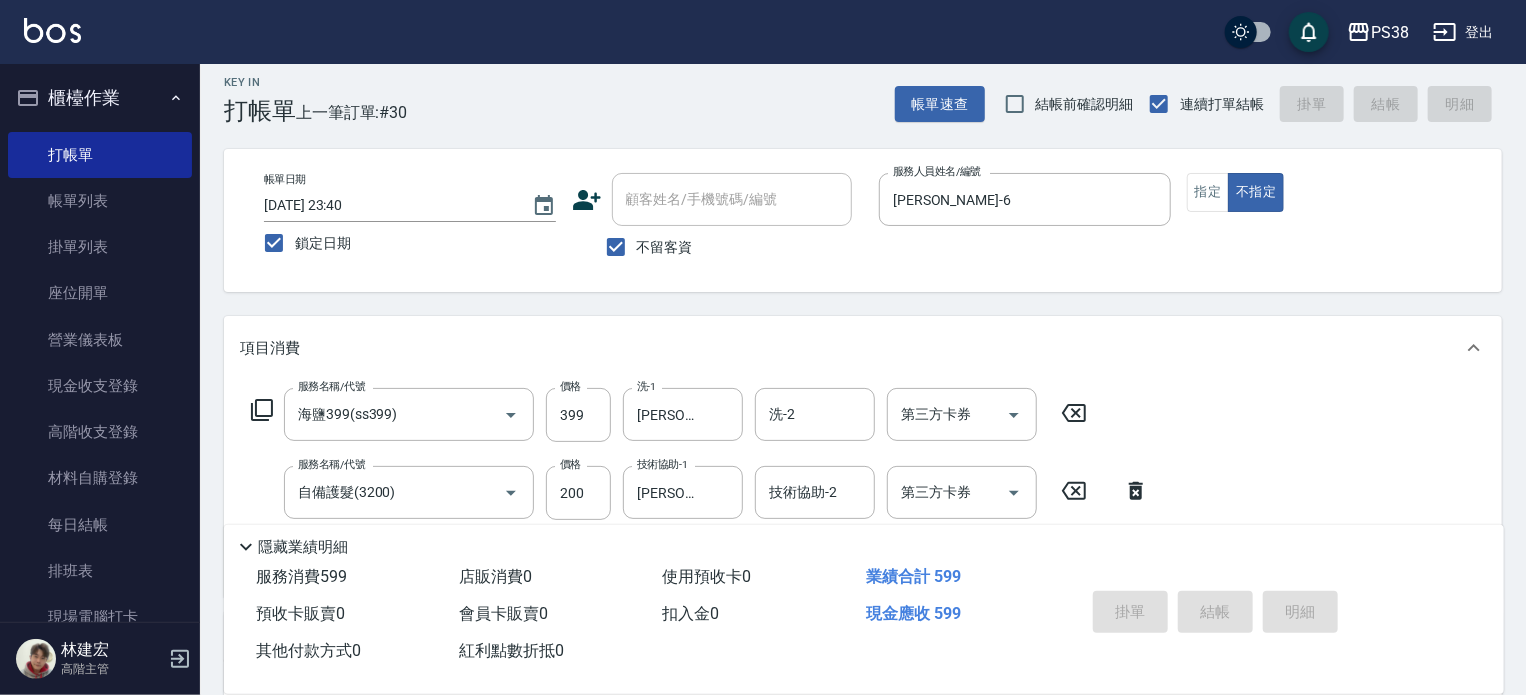 type 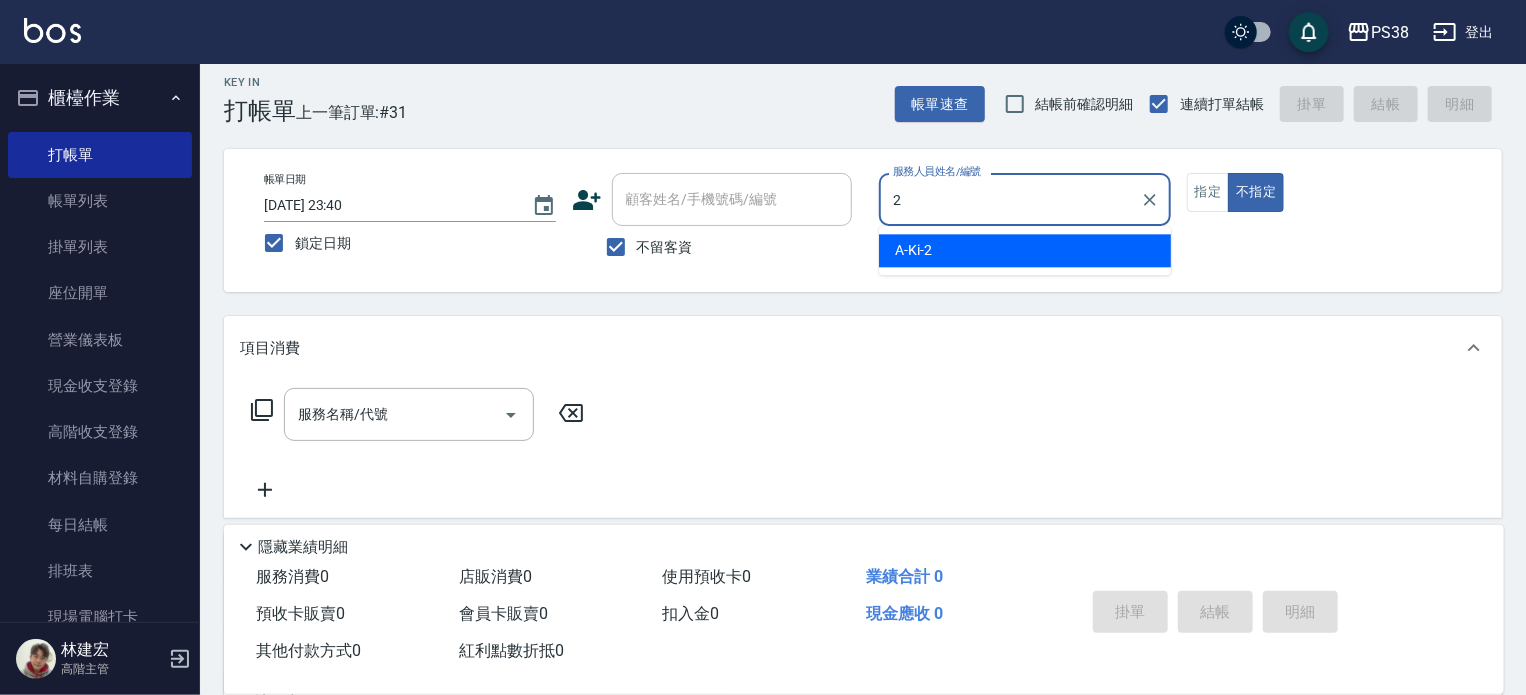 type on "A-Ki-2" 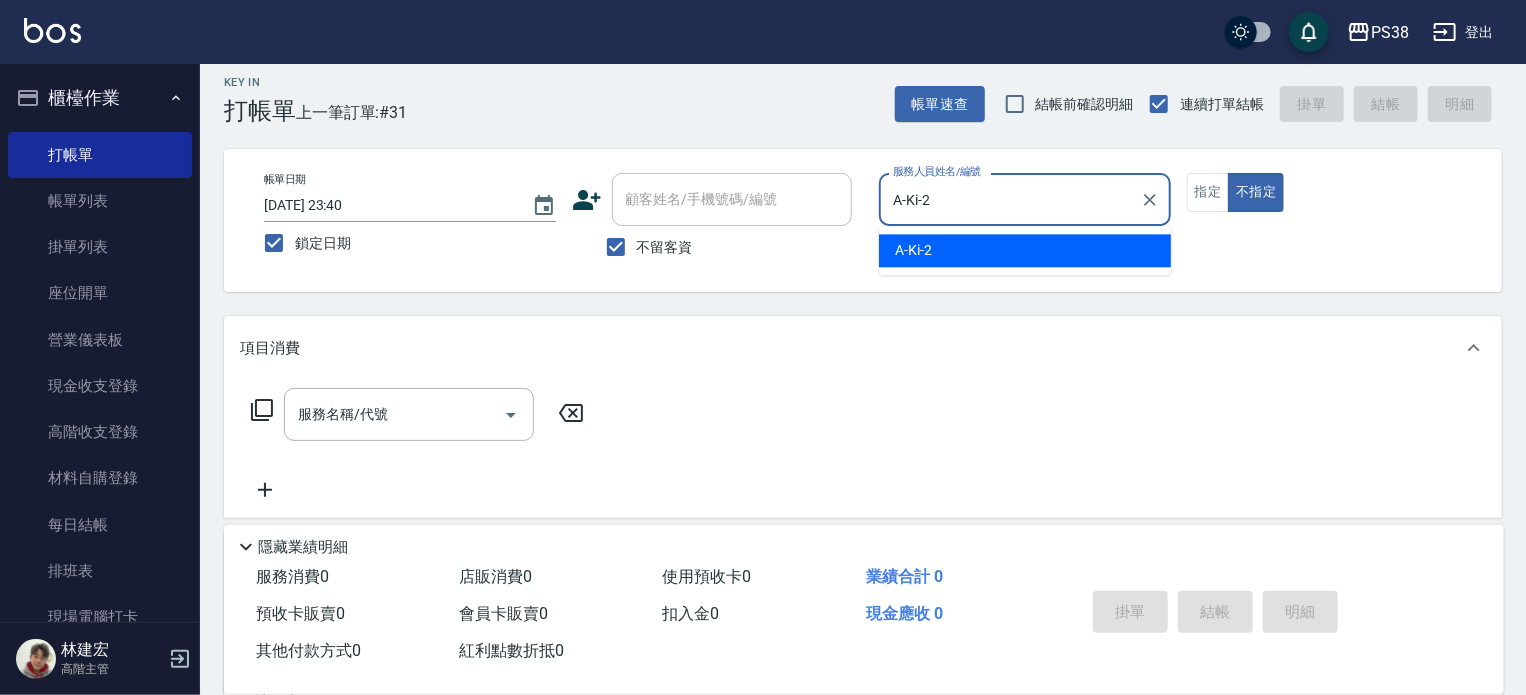 type on "false" 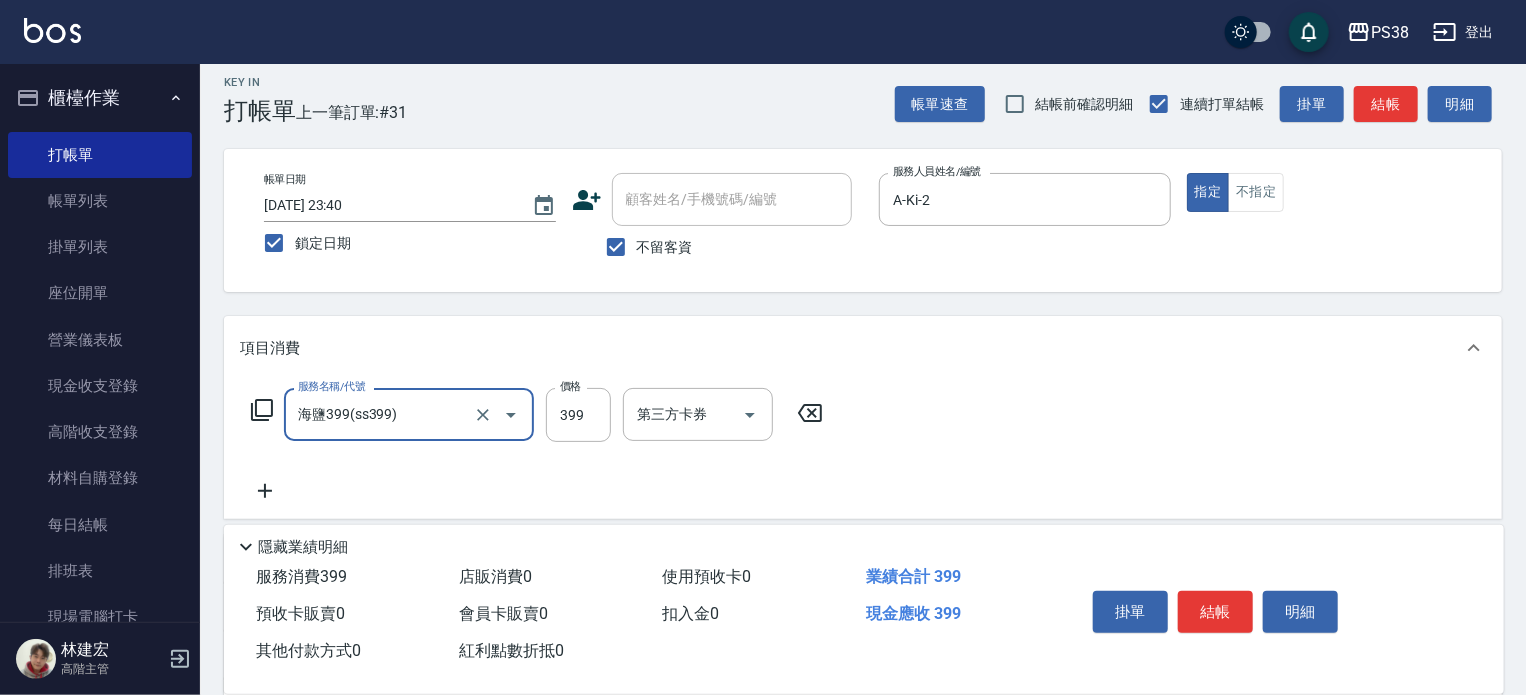type on "海鹽399(ss399)" 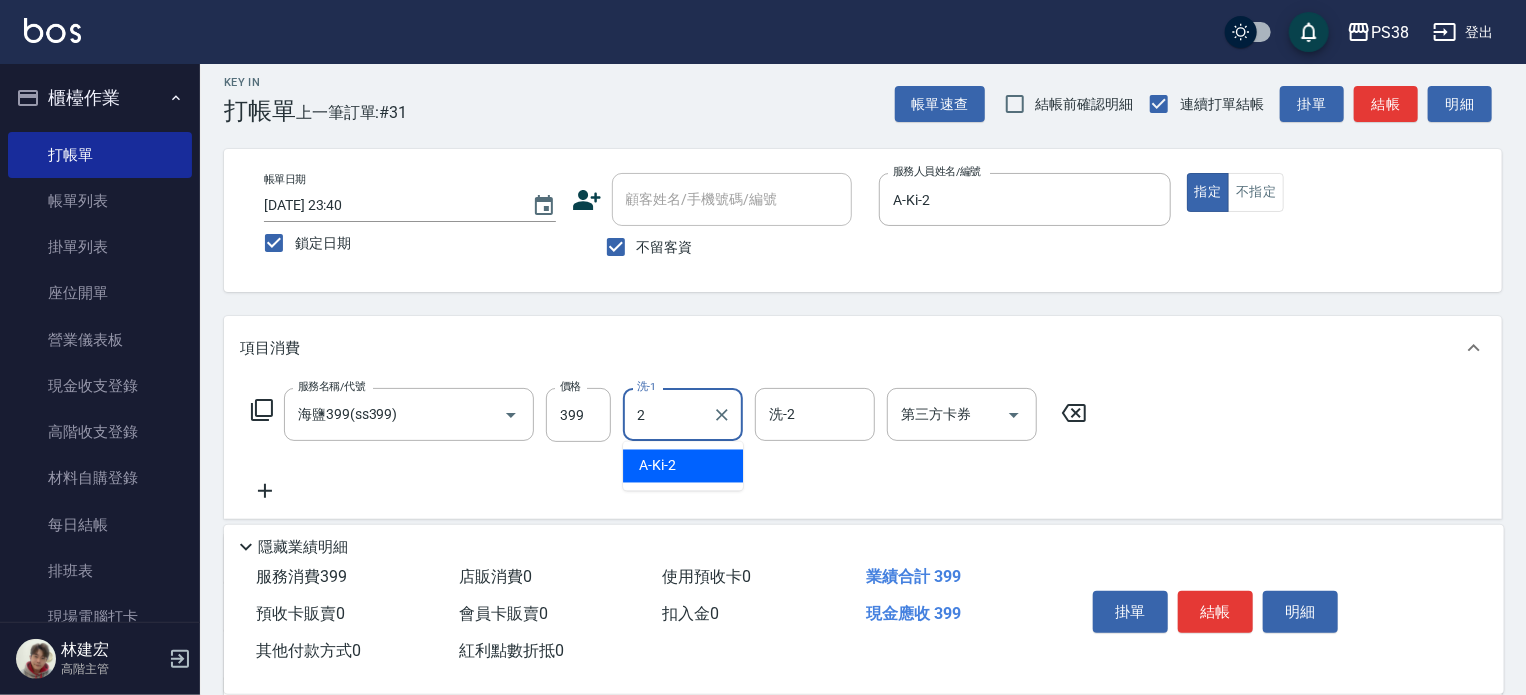 type on "A-Ki-2" 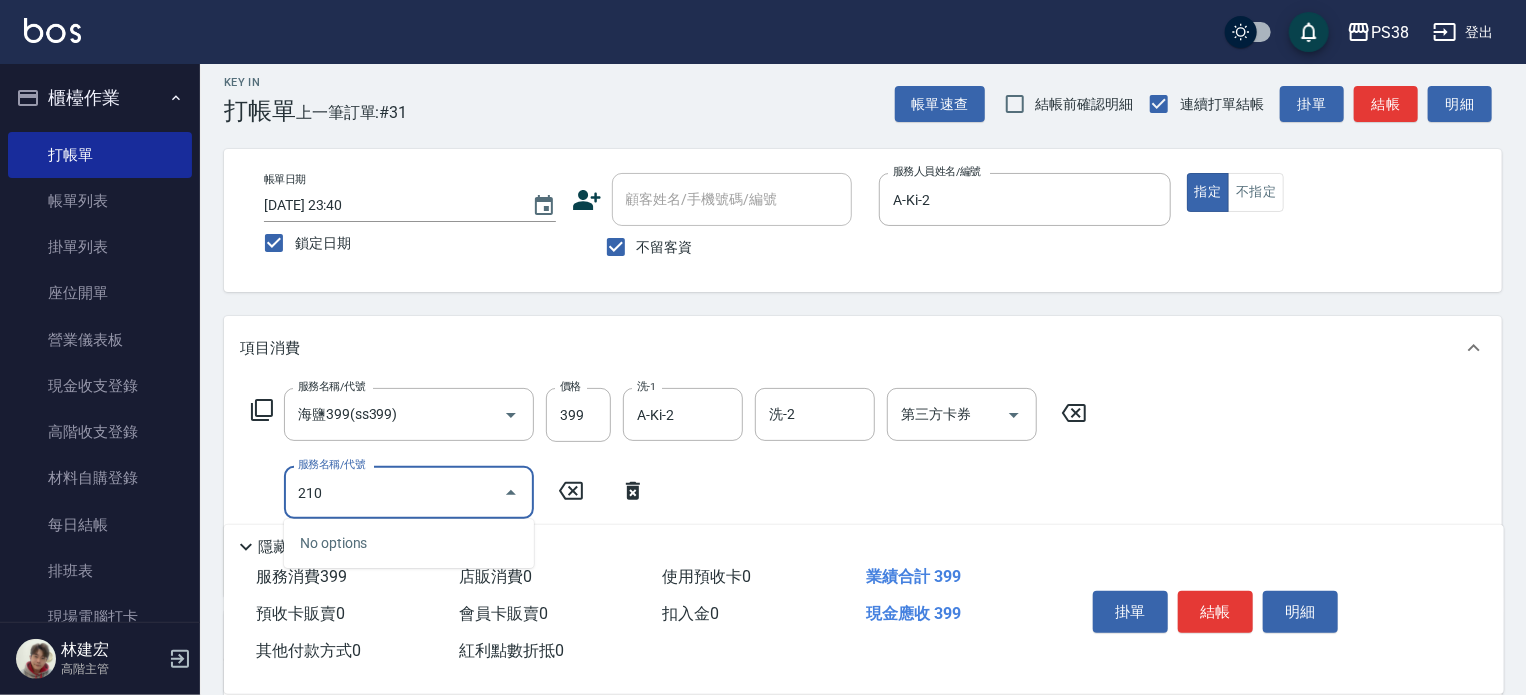 type on "2100" 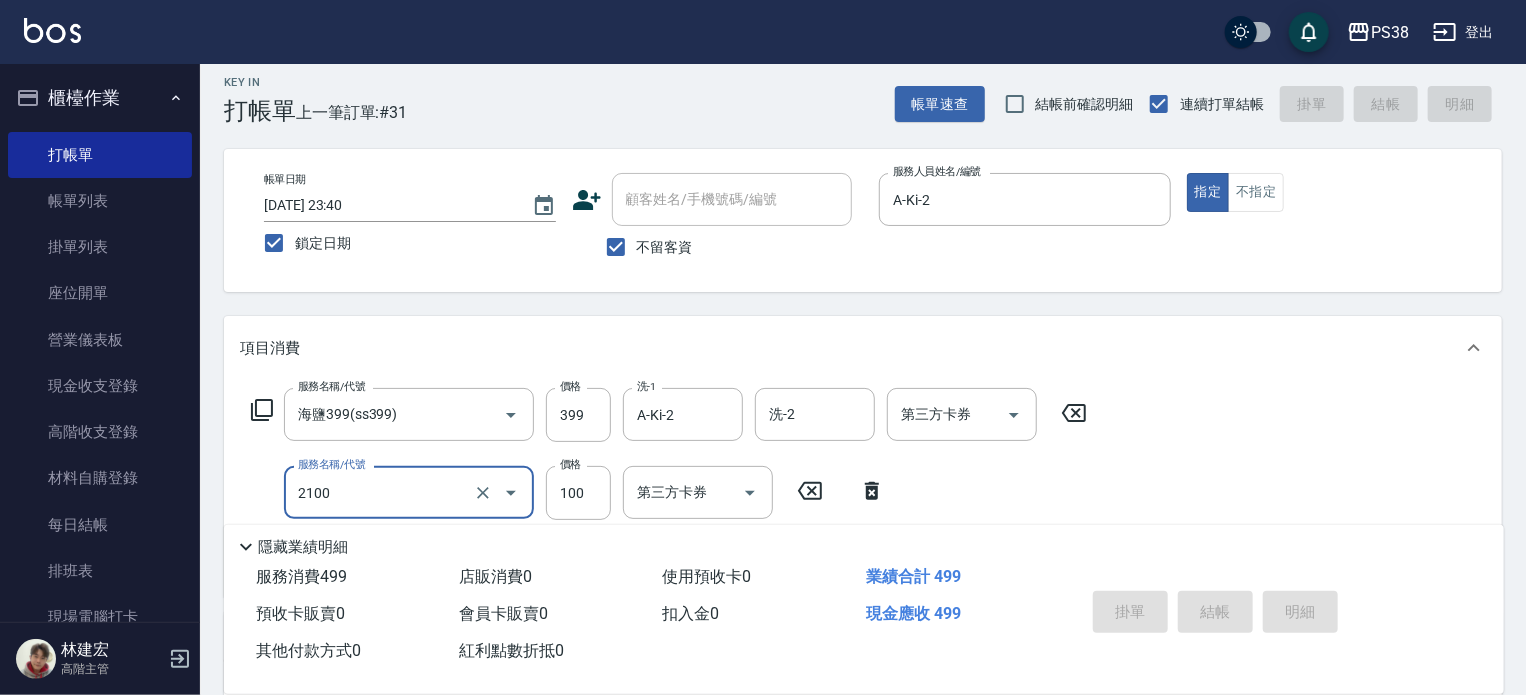 type 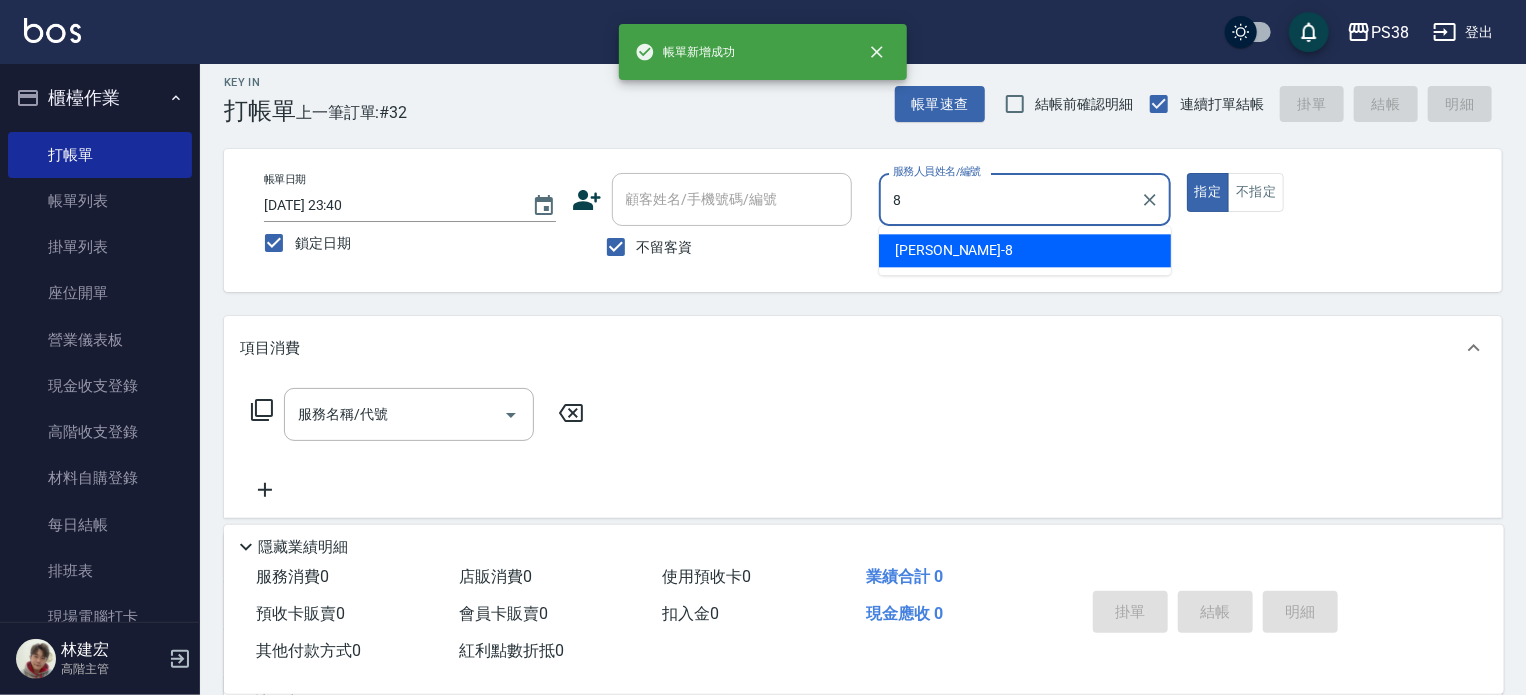 type on "mika-8" 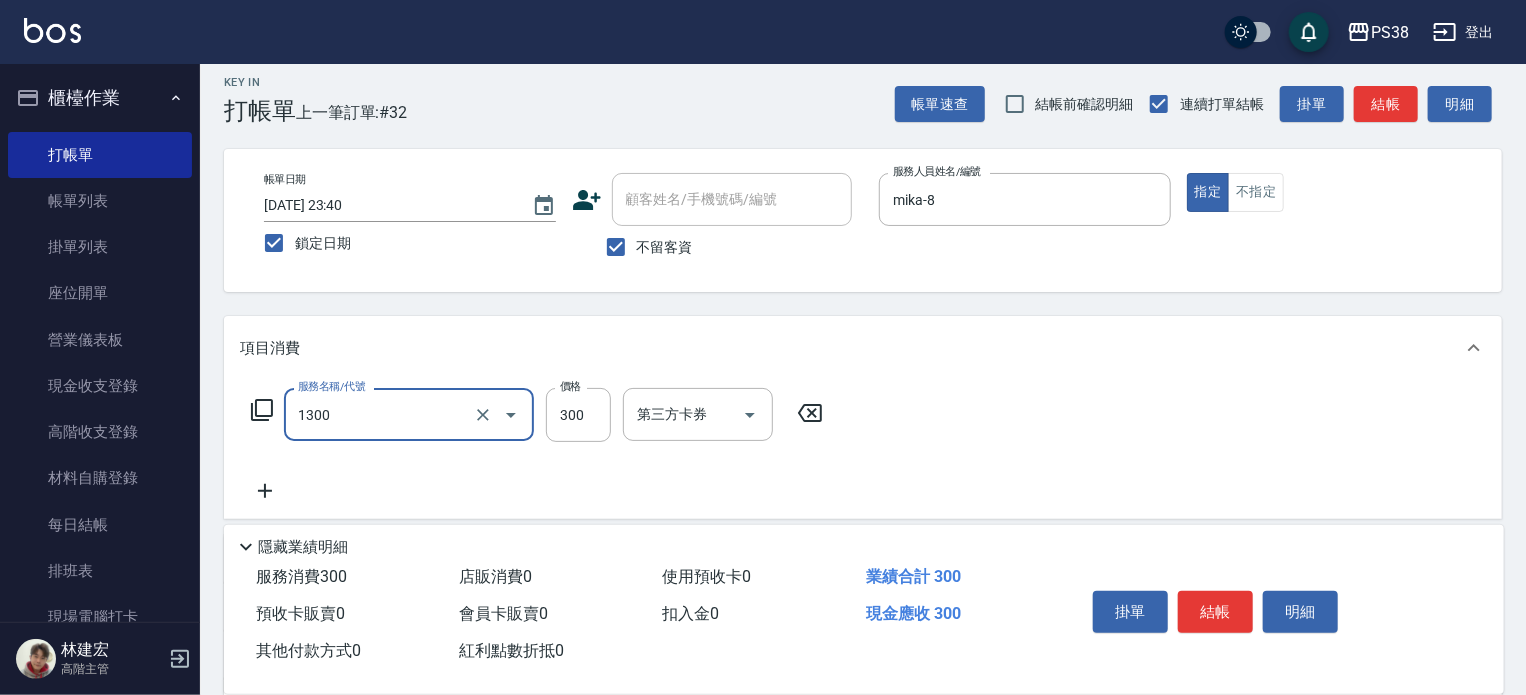 type on "精油洗潤300(1300)" 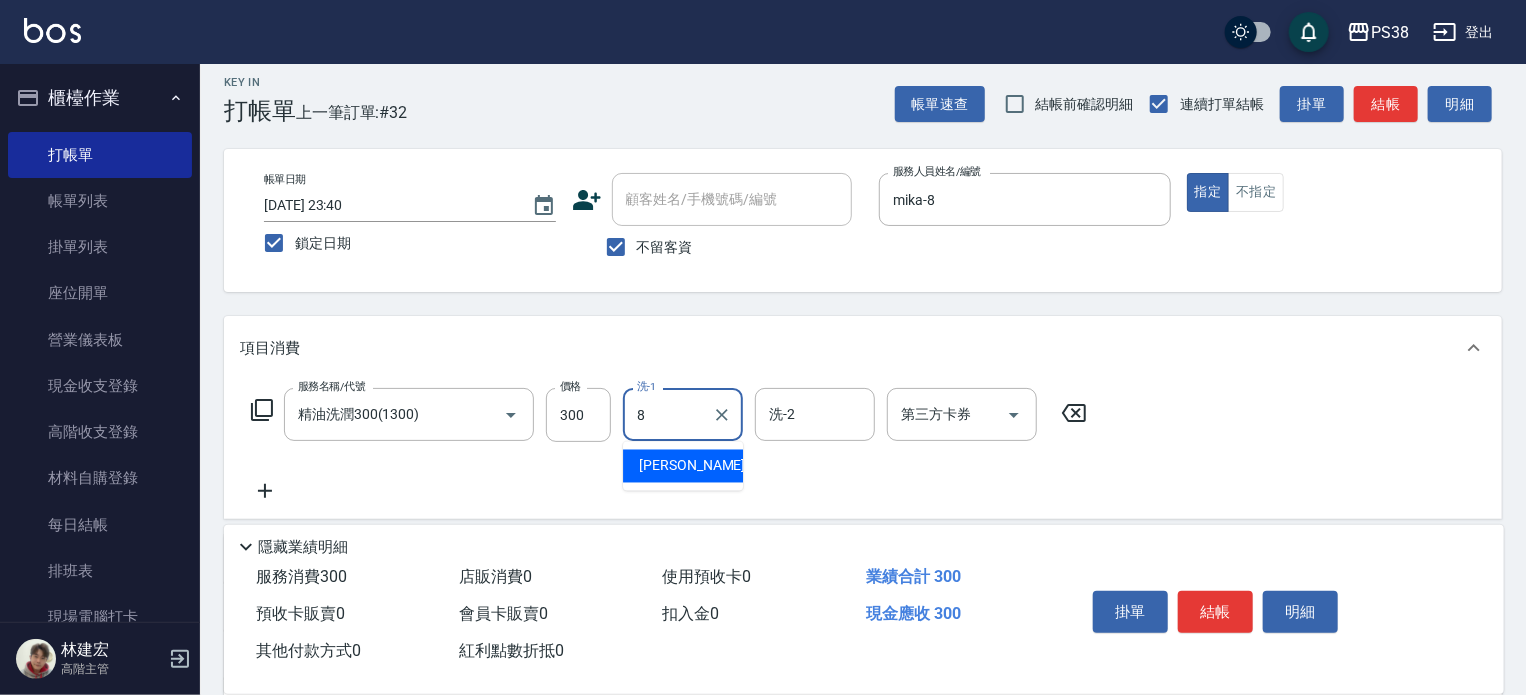 type on "mika-8" 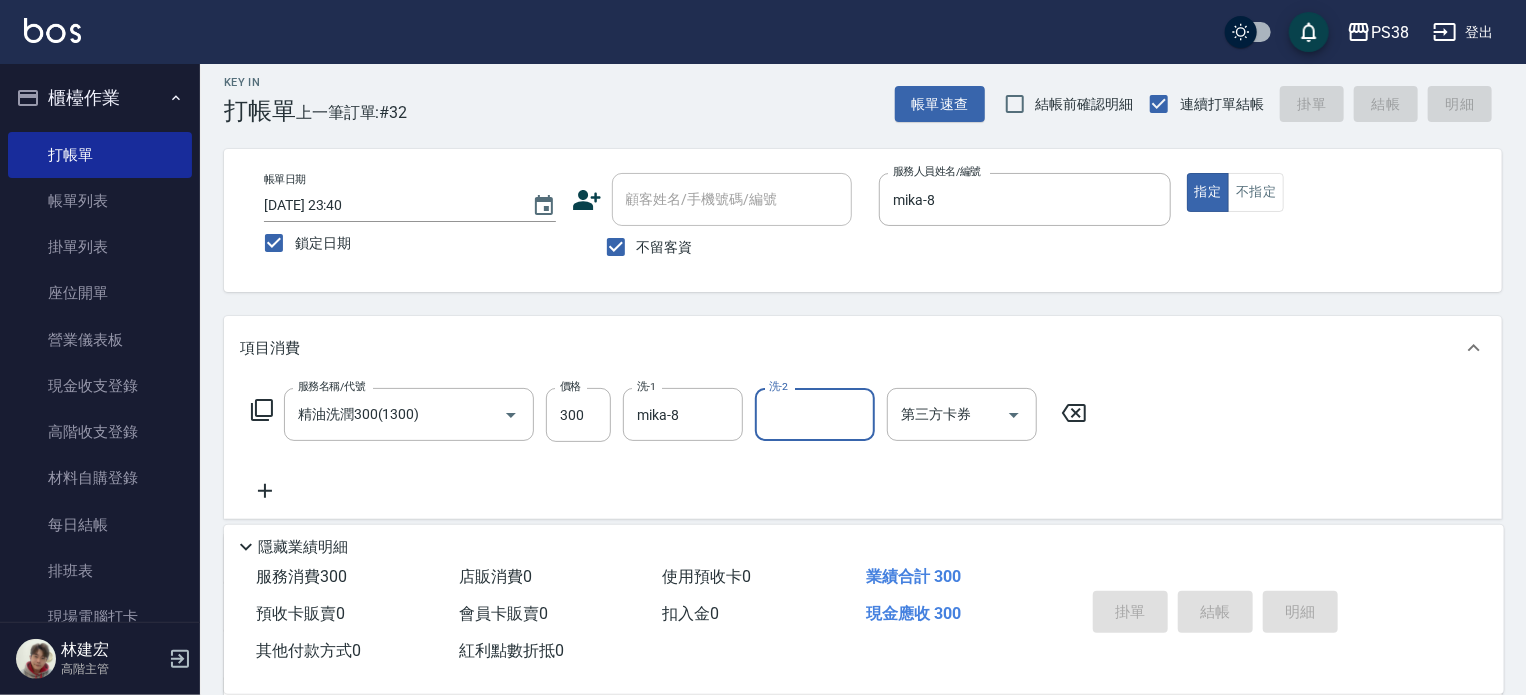 type 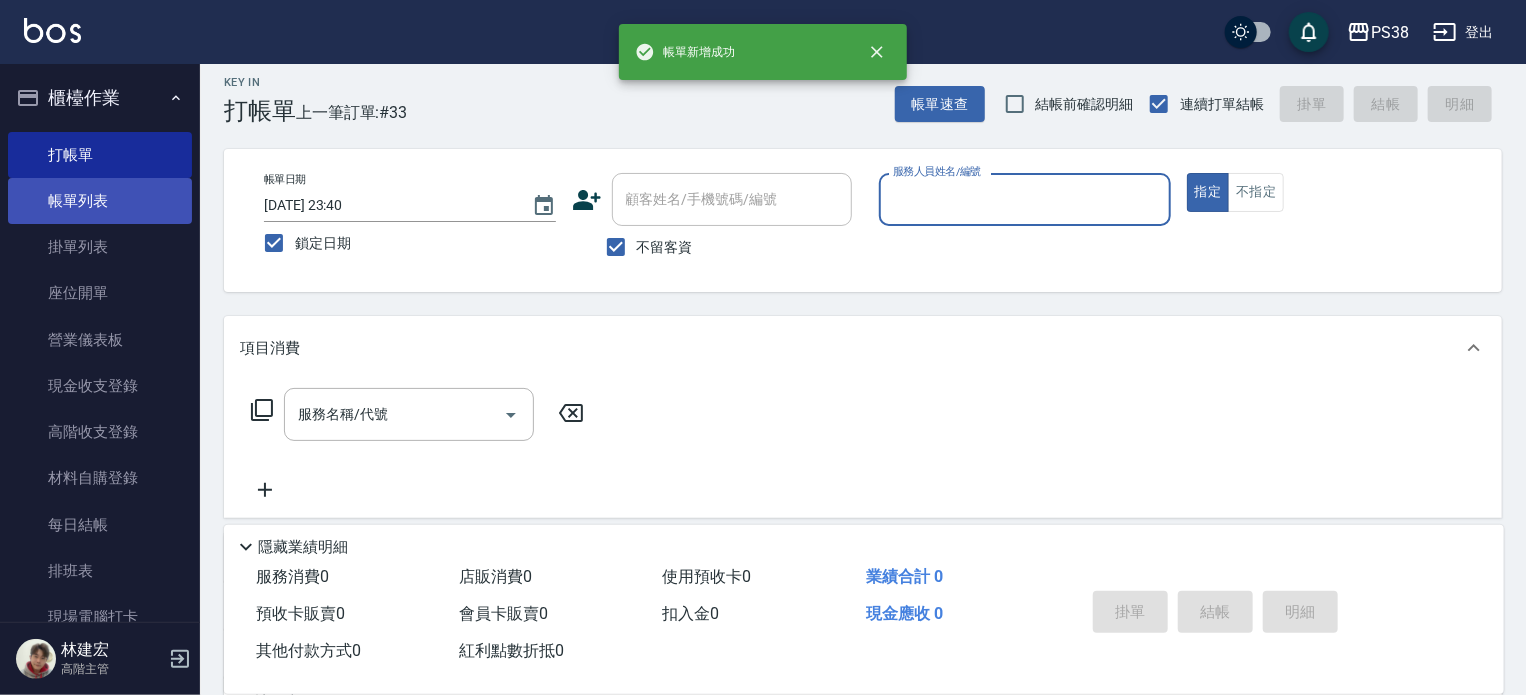 click on "帳單列表" at bounding box center [100, 201] 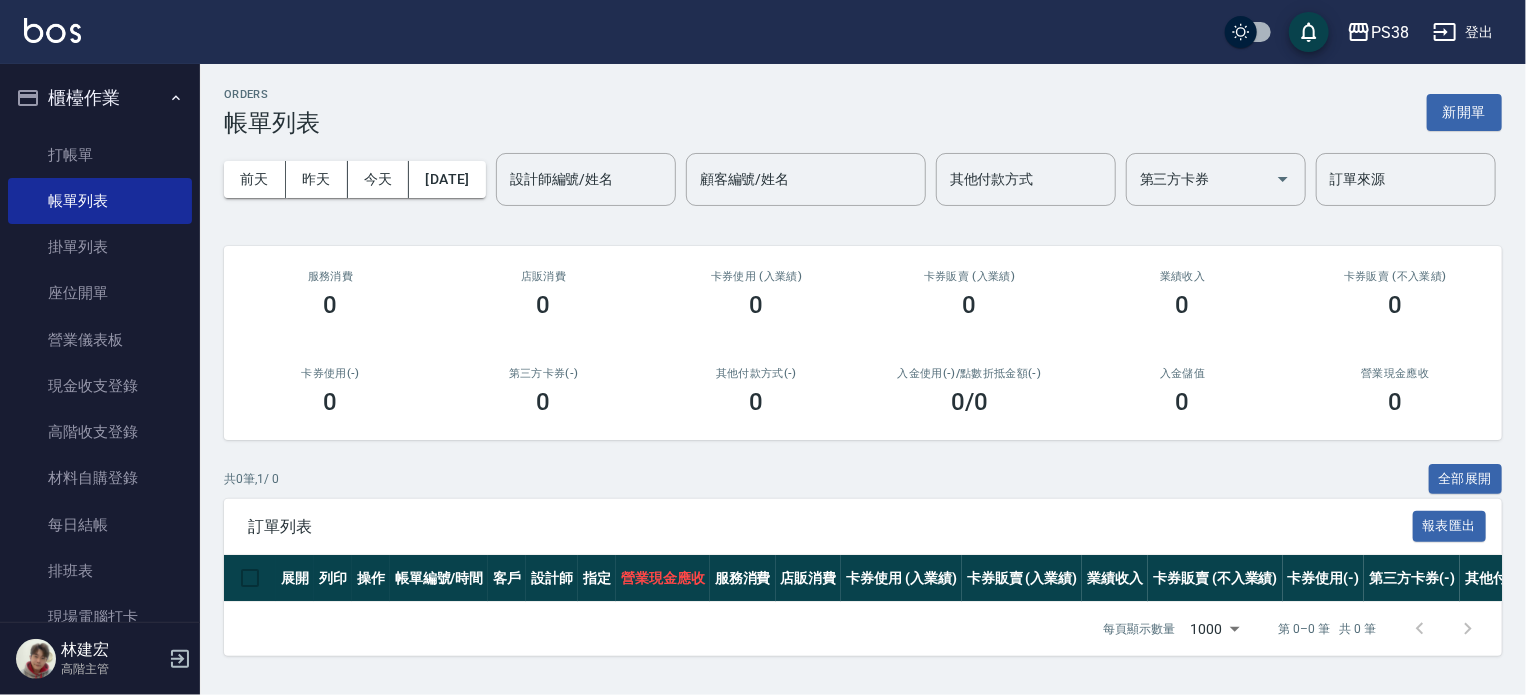 scroll, scrollTop: 0, scrollLeft: 0, axis: both 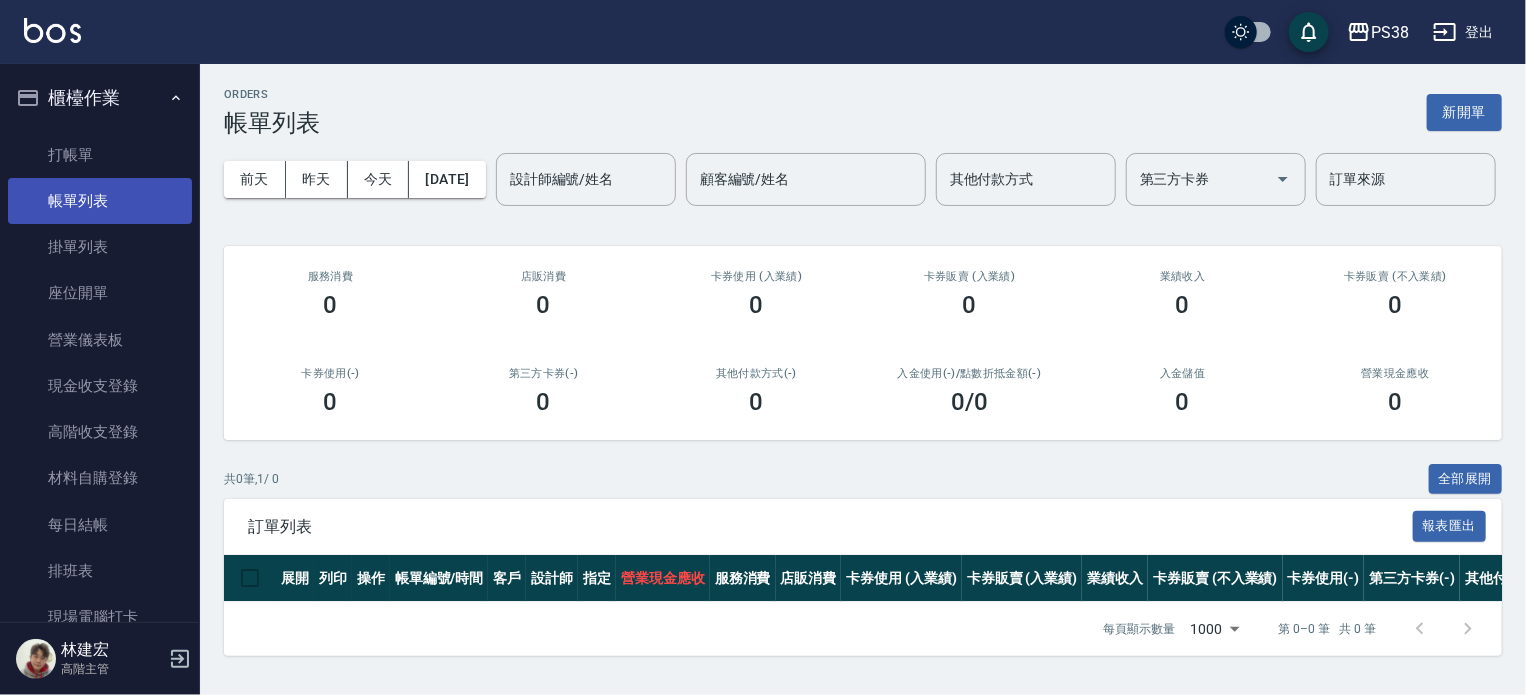 click on "帳單列表" at bounding box center [100, 201] 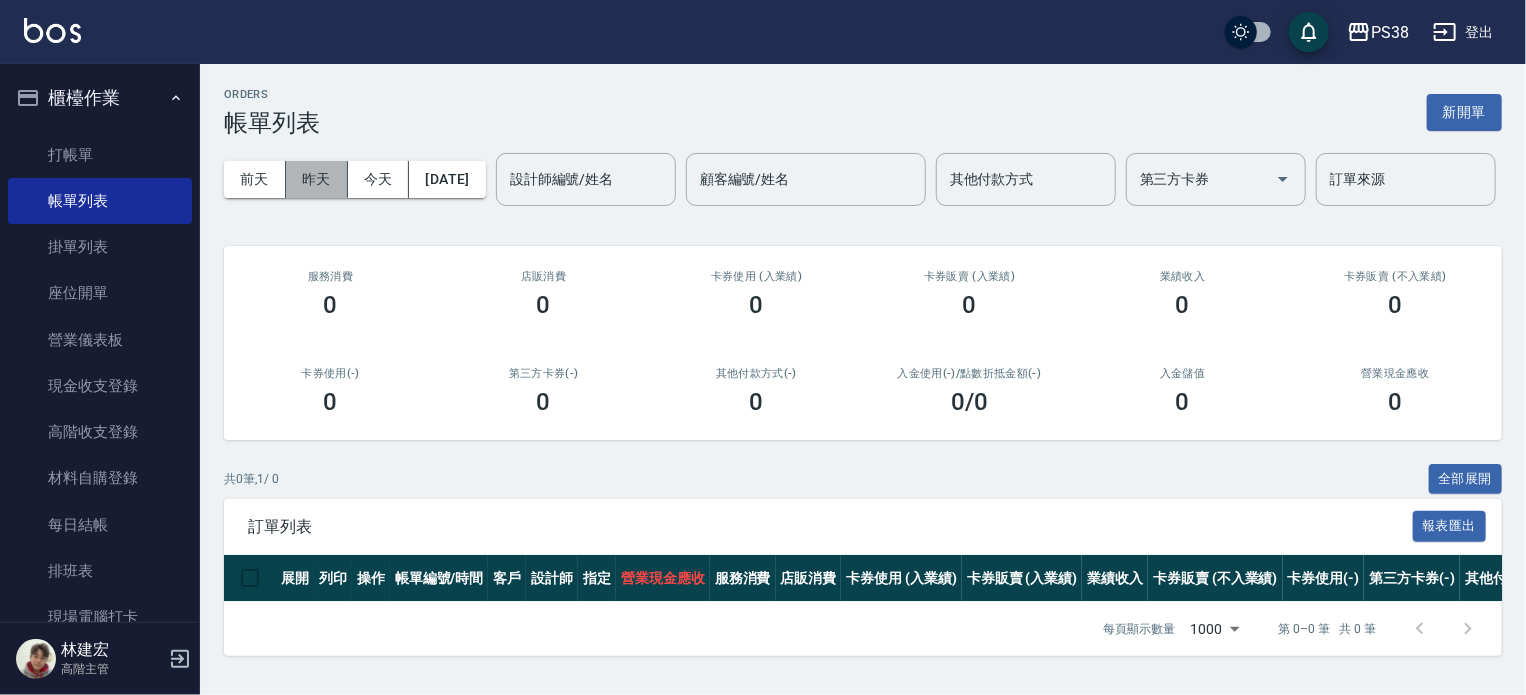 click on "昨天" at bounding box center [317, 179] 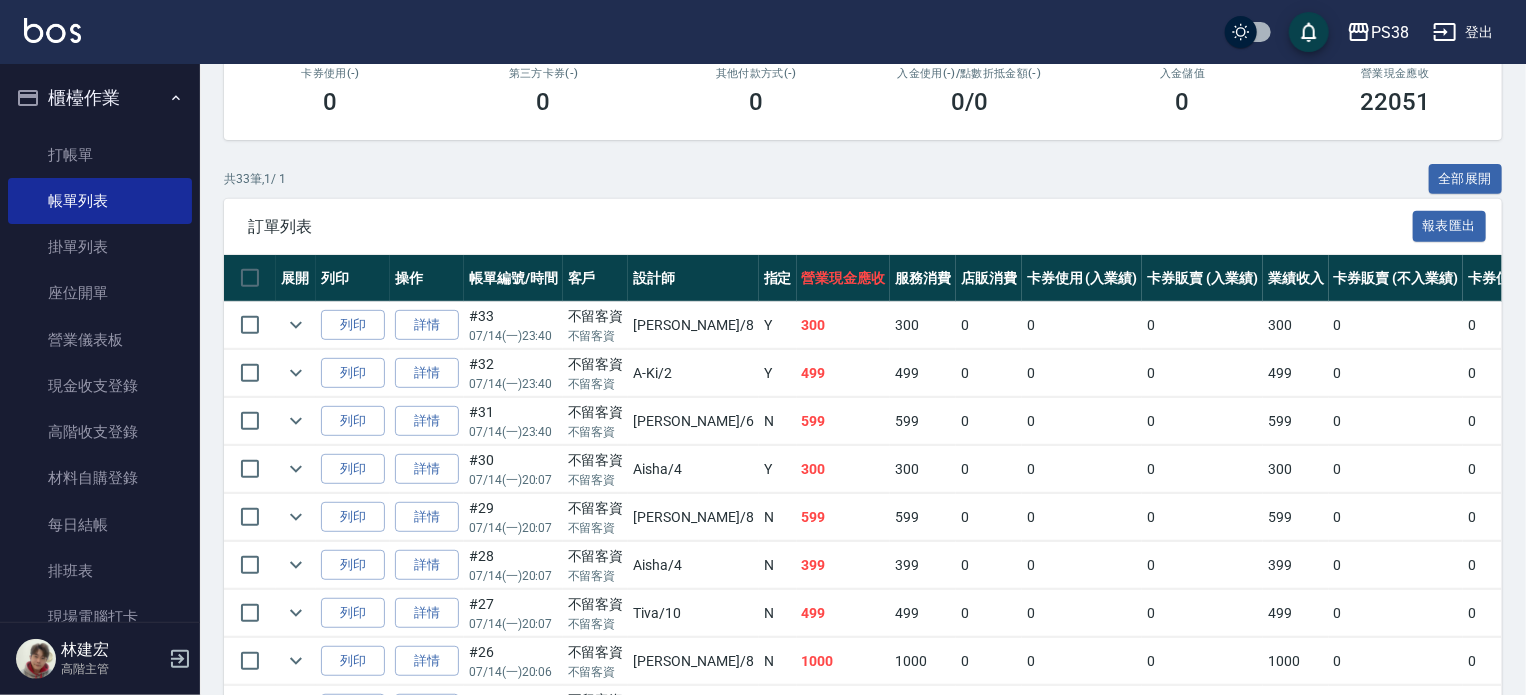 scroll, scrollTop: 400, scrollLeft: 0, axis: vertical 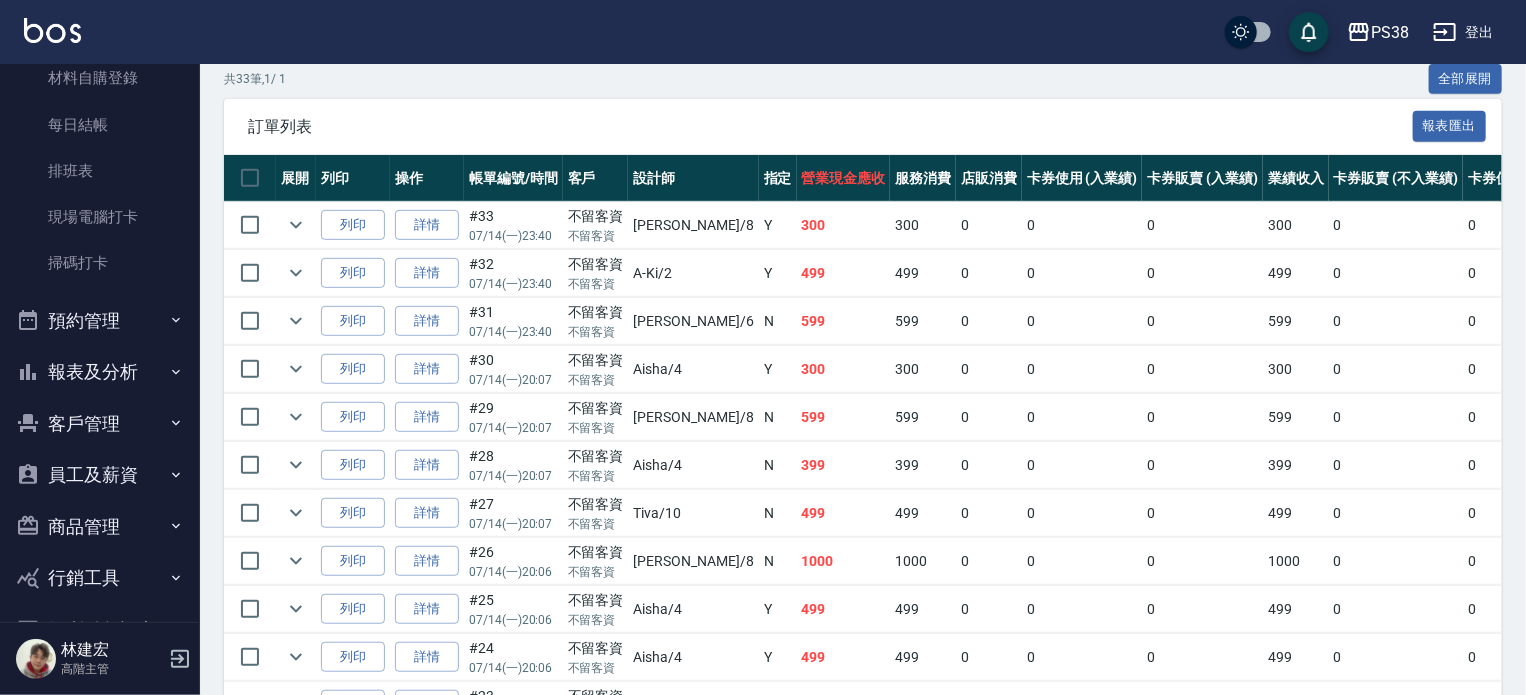 click on "報表及分析" at bounding box center (100, 372) 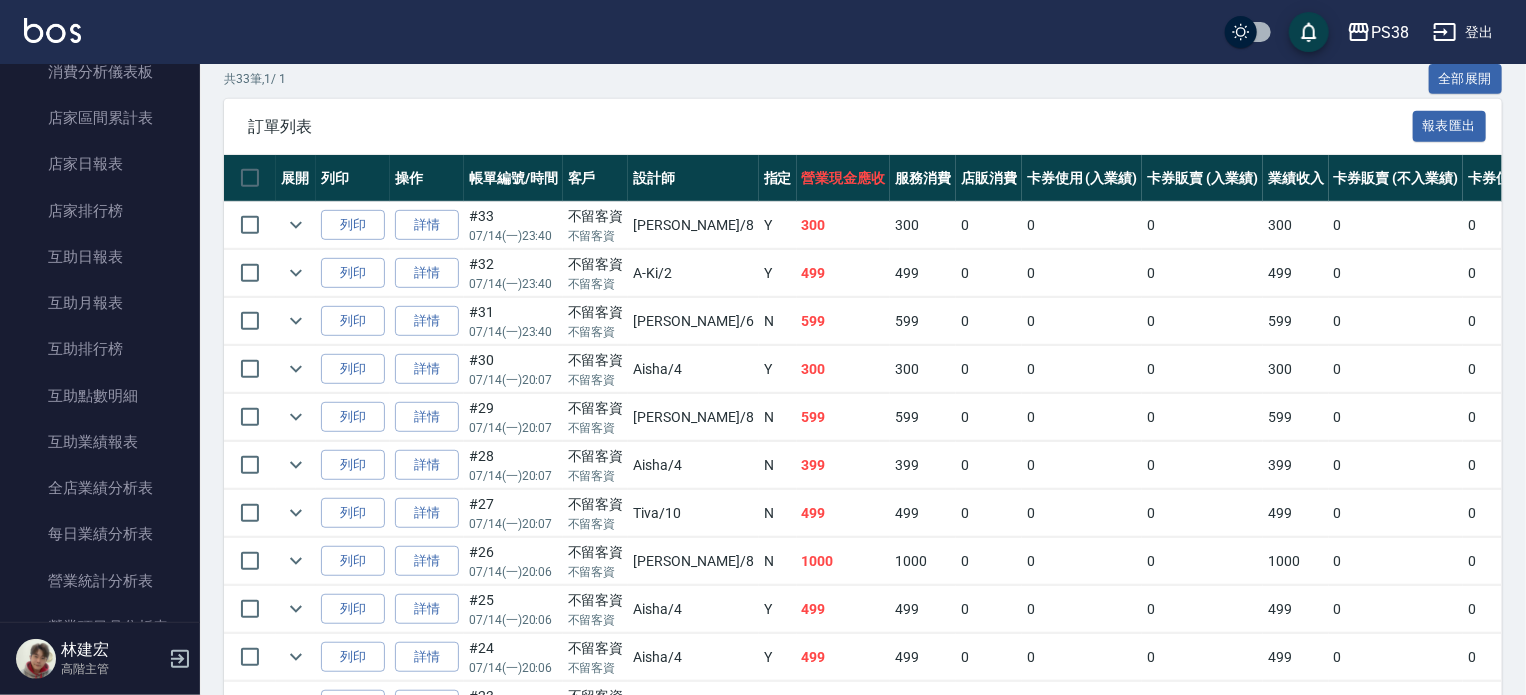 scroll, scrollTop: 800, scrollLeft: 0, axis: vertical 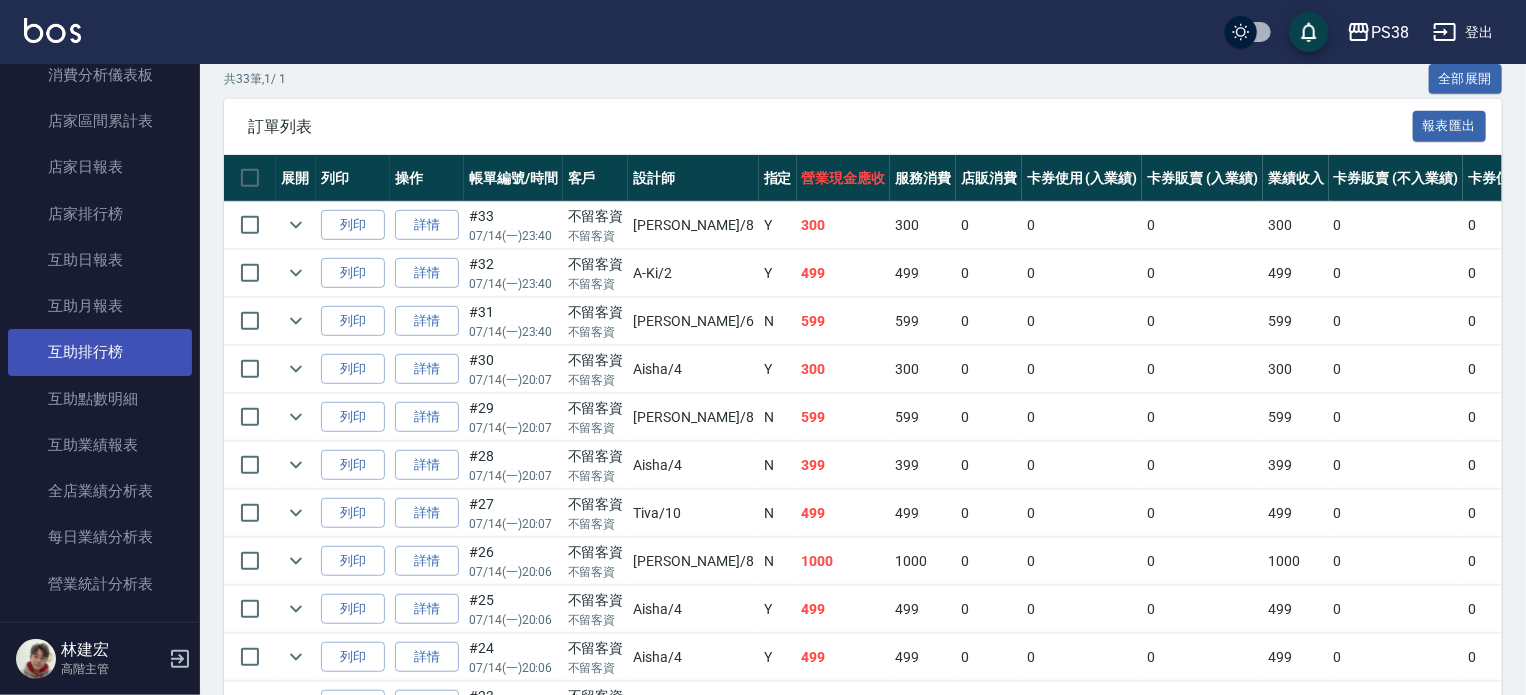 click on "互助排行榜" at bounding box center [100, 352] 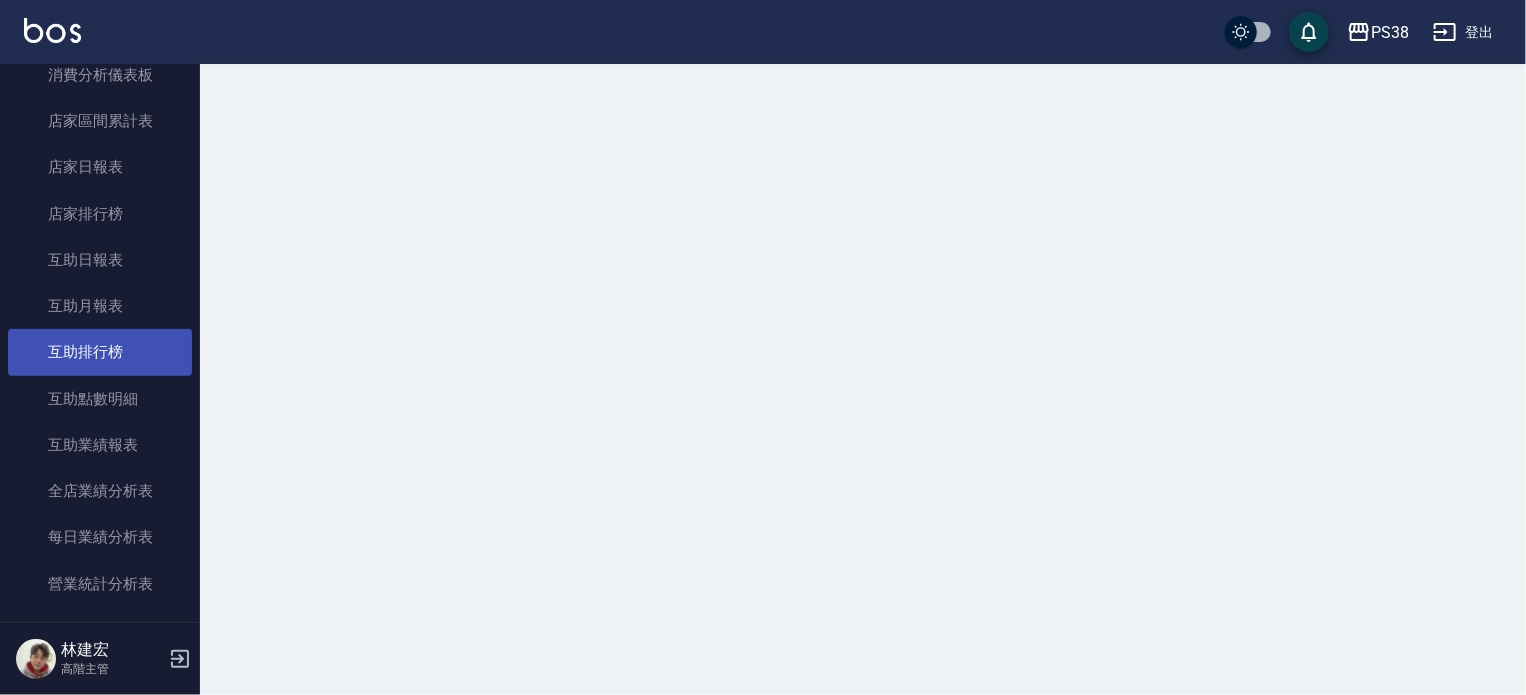scroll, scrollTop: 0, scrollLeft: 0, axis: both 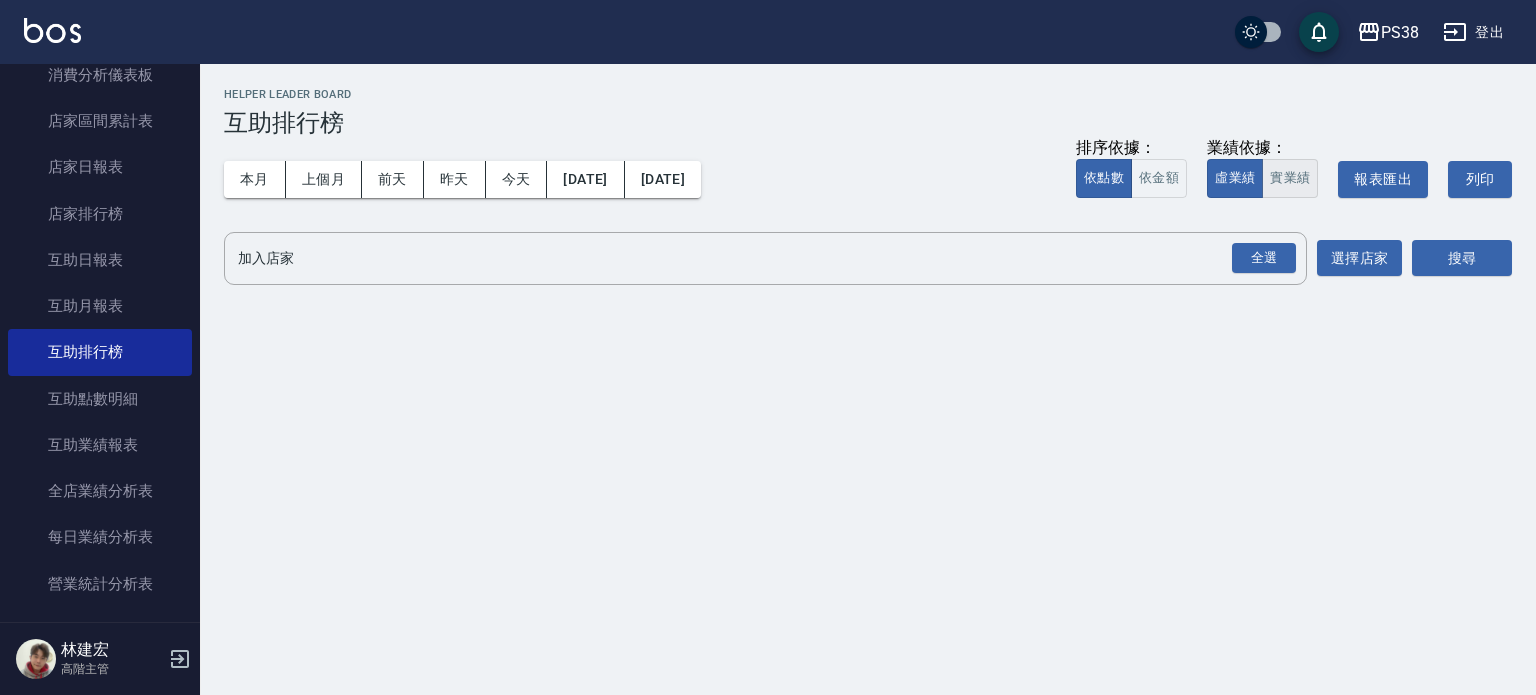 click on "實業績" at bounding box center [1290, 178] 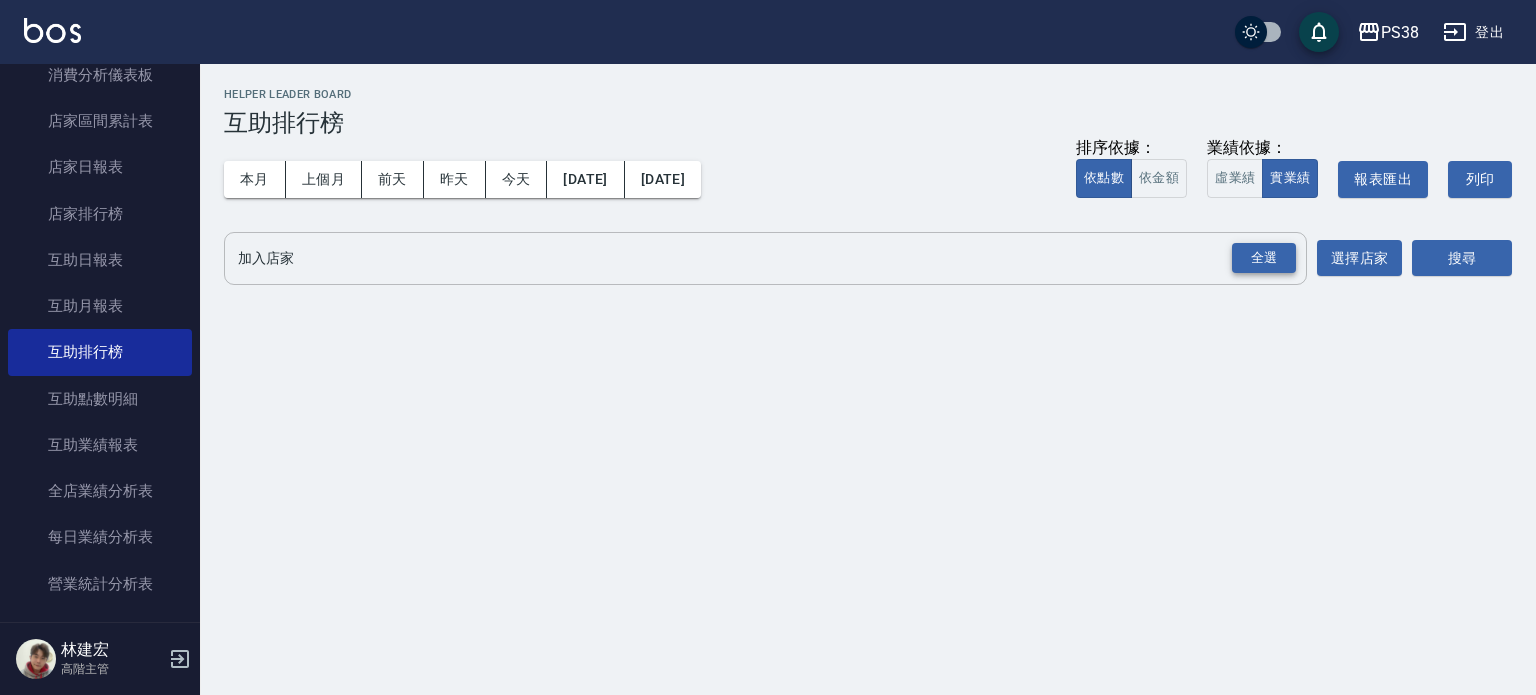 click on "全選" at bounding box center (1264, 258) 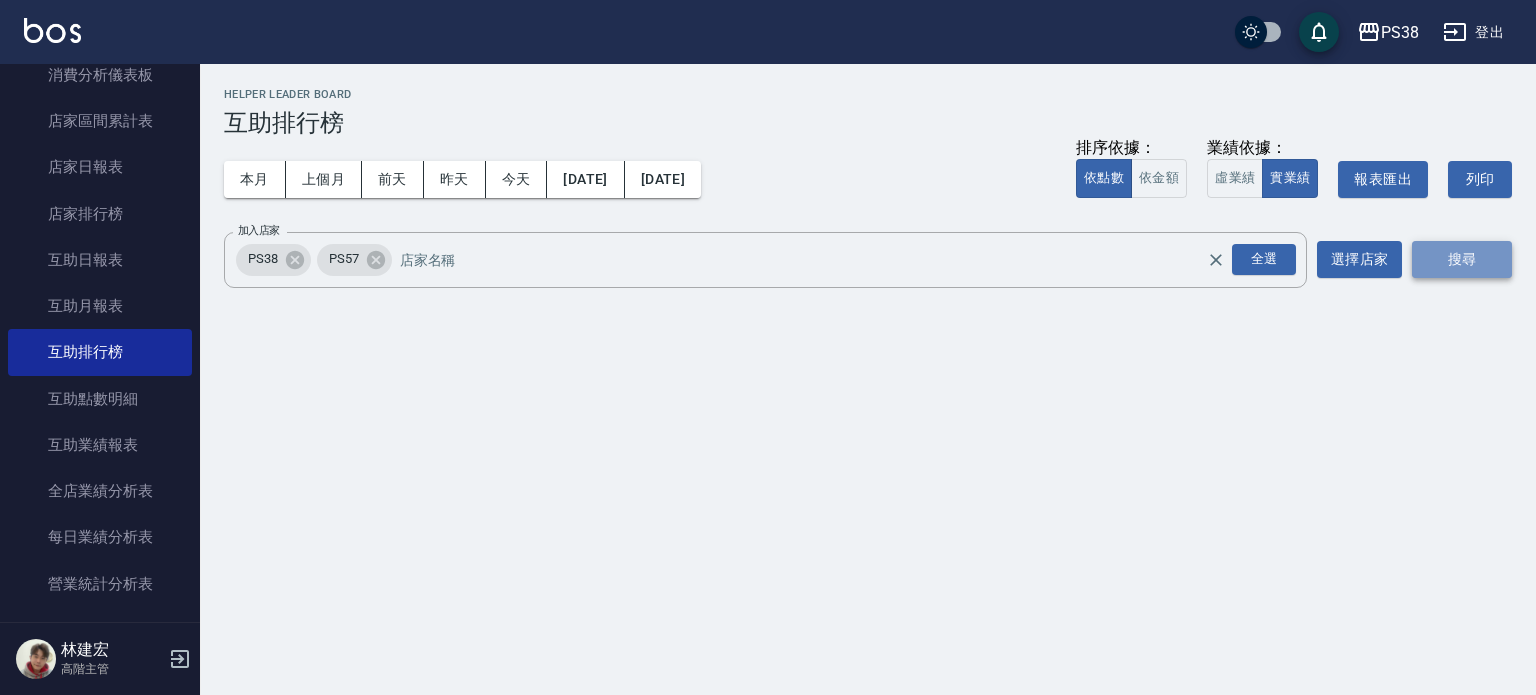 click on "搜尋" at bounding box center [1462, 259] 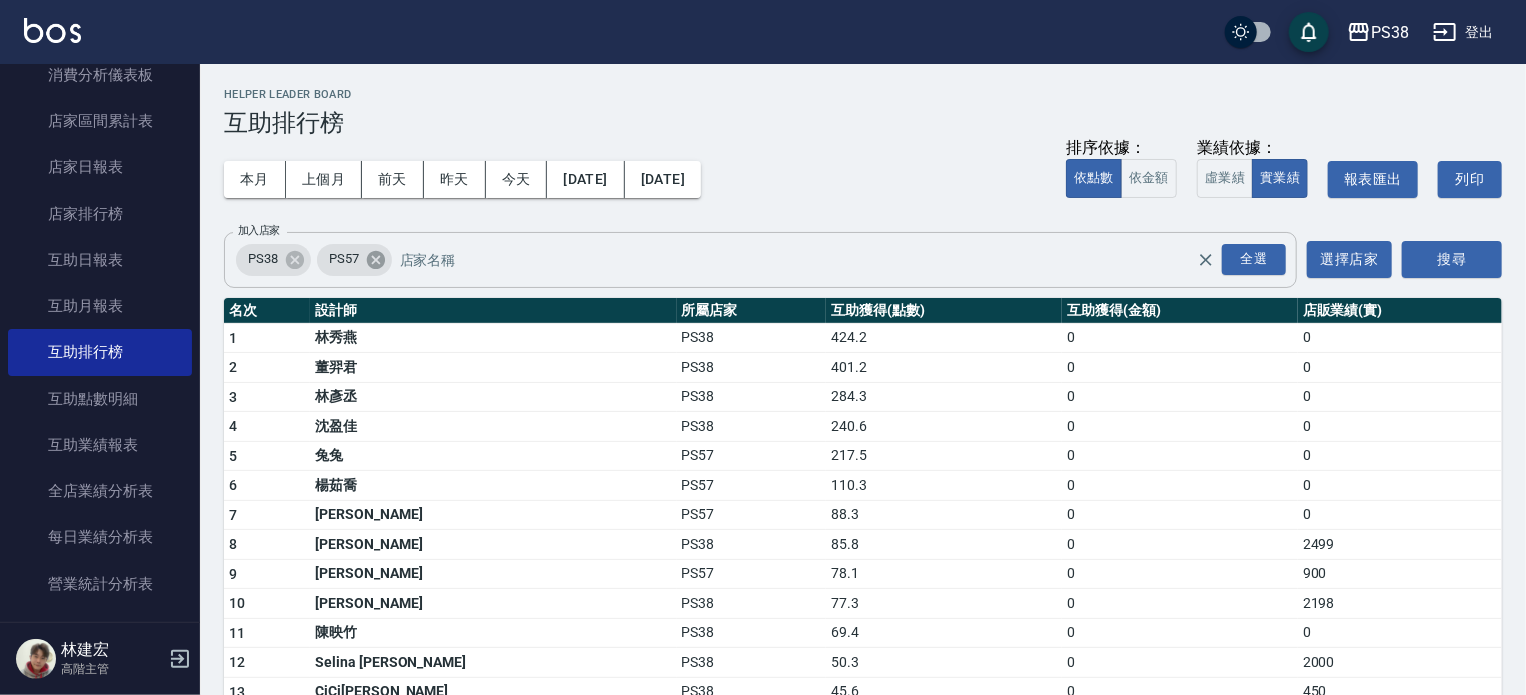 click 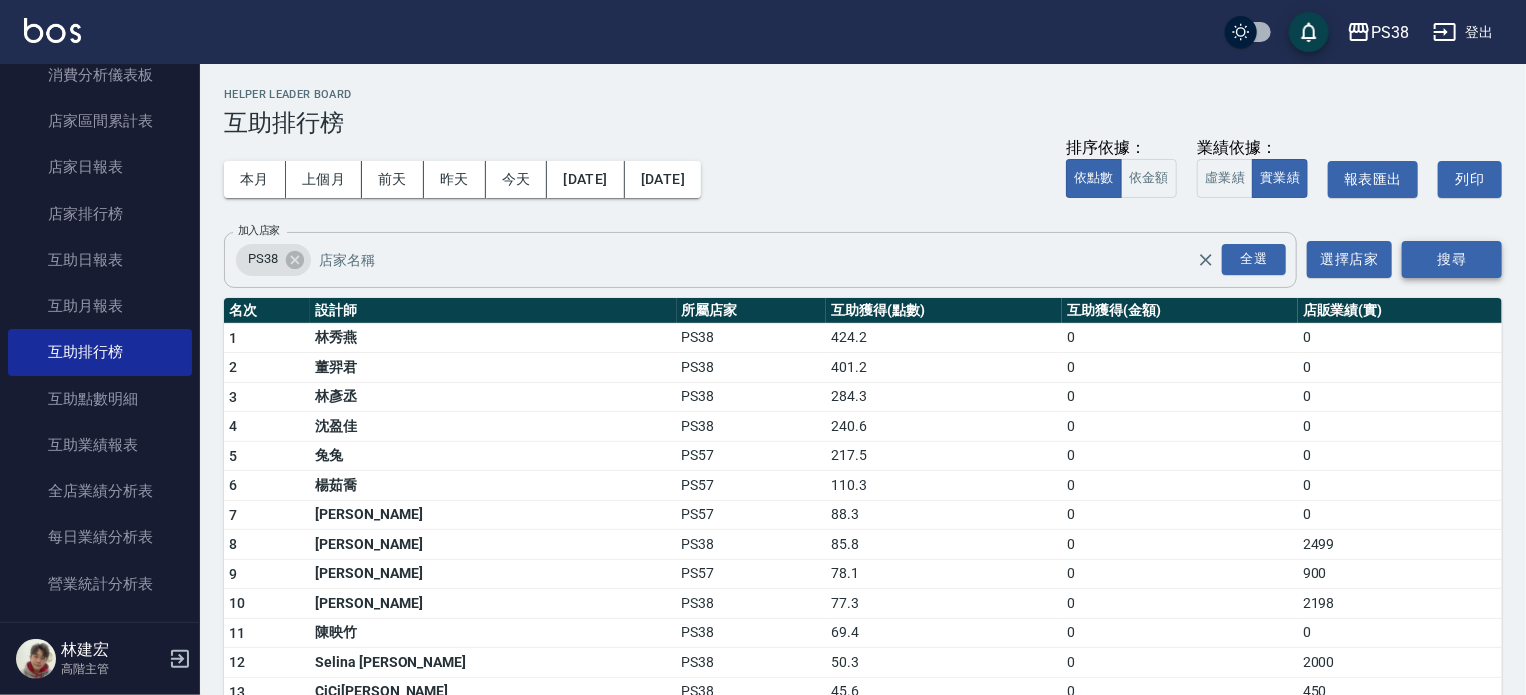 click on "搜尋" at bounding box center [1452, 259] 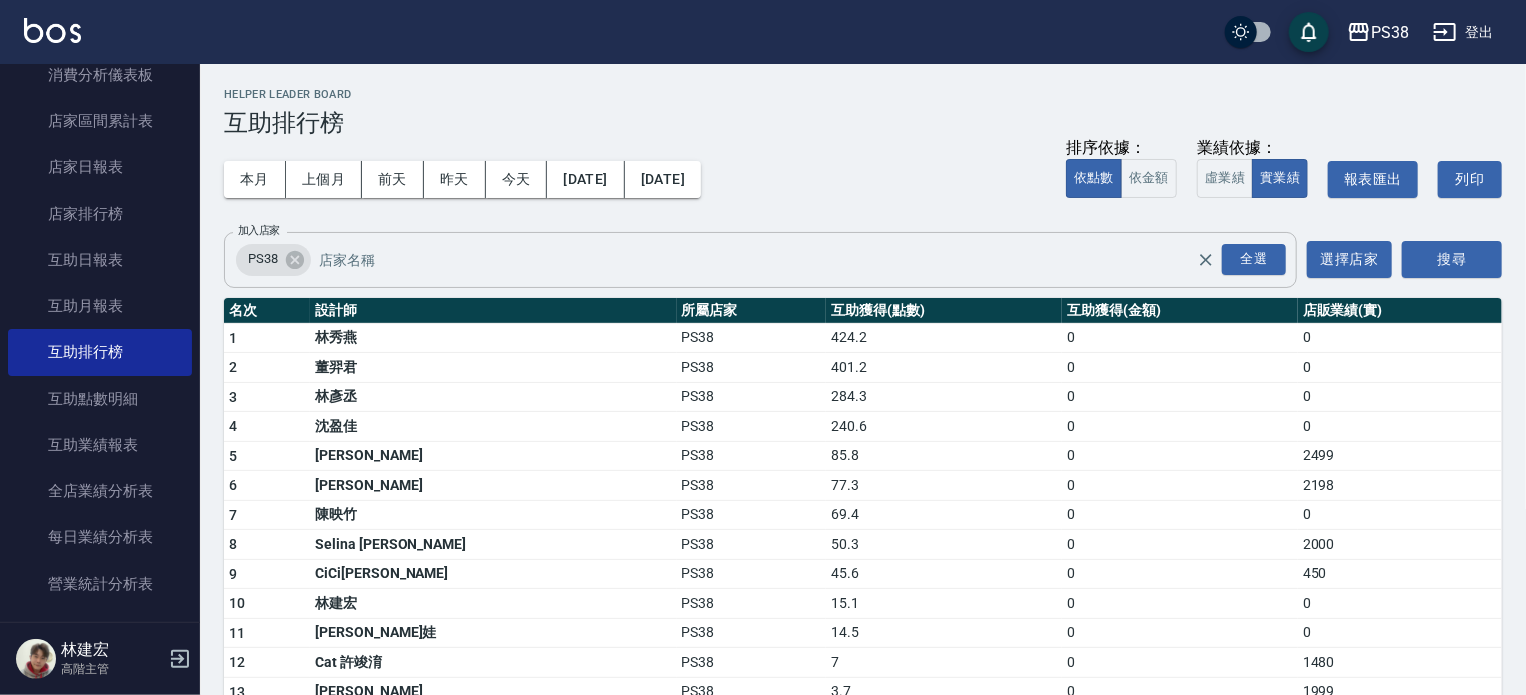 scroll, scrollTop: 88, scrollLeft: 0, axis: vertical 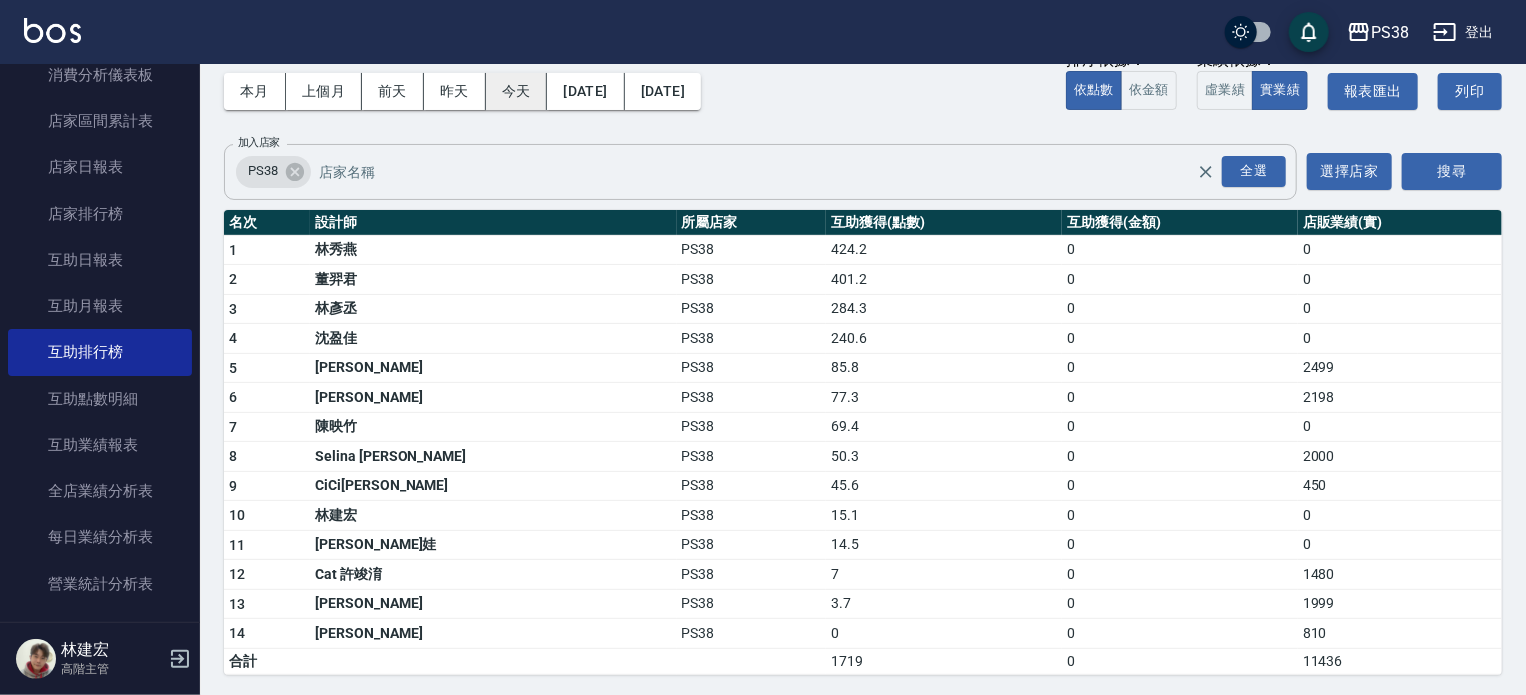 click on "今天" at bounding box center [517, 91] 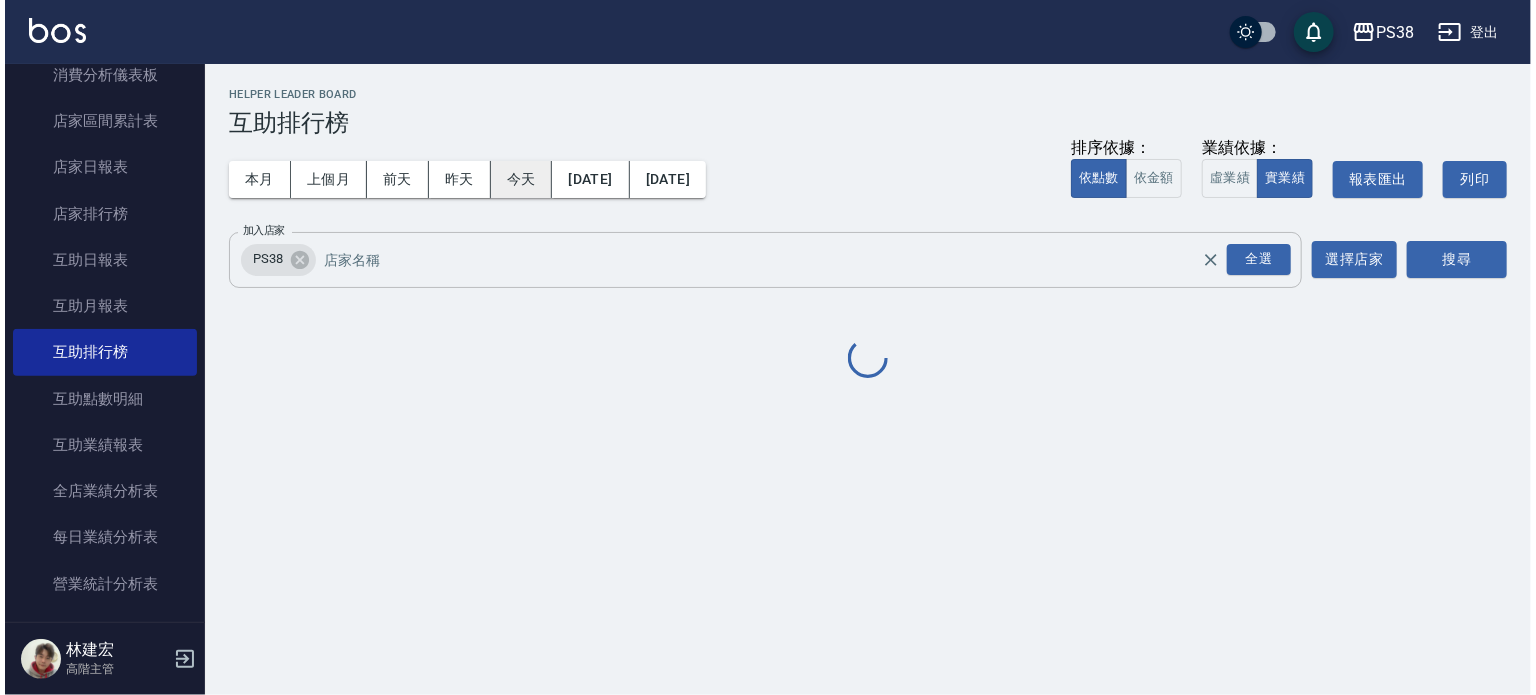 scroll, scrollTop: 0, scrollLeft: 0, axis: both 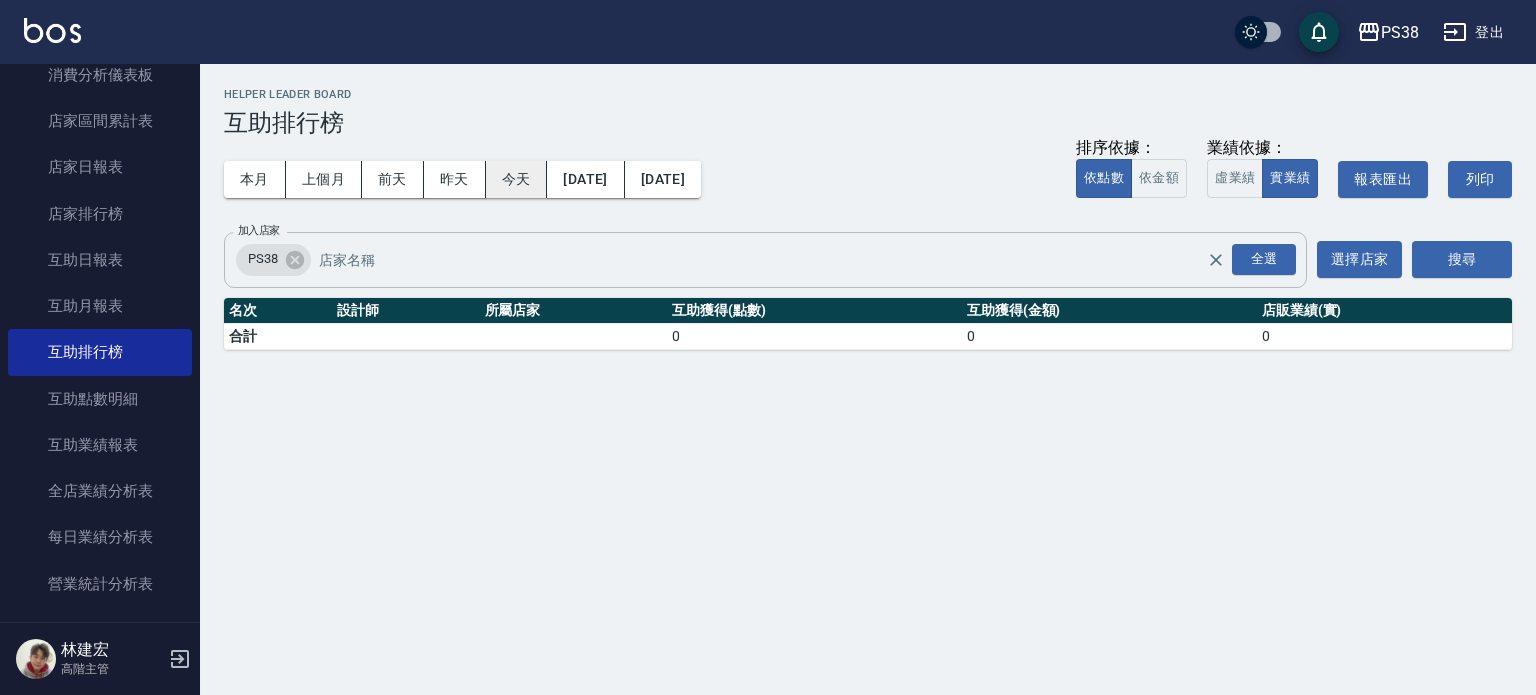click on "今天" at bounding box center (517, 179) 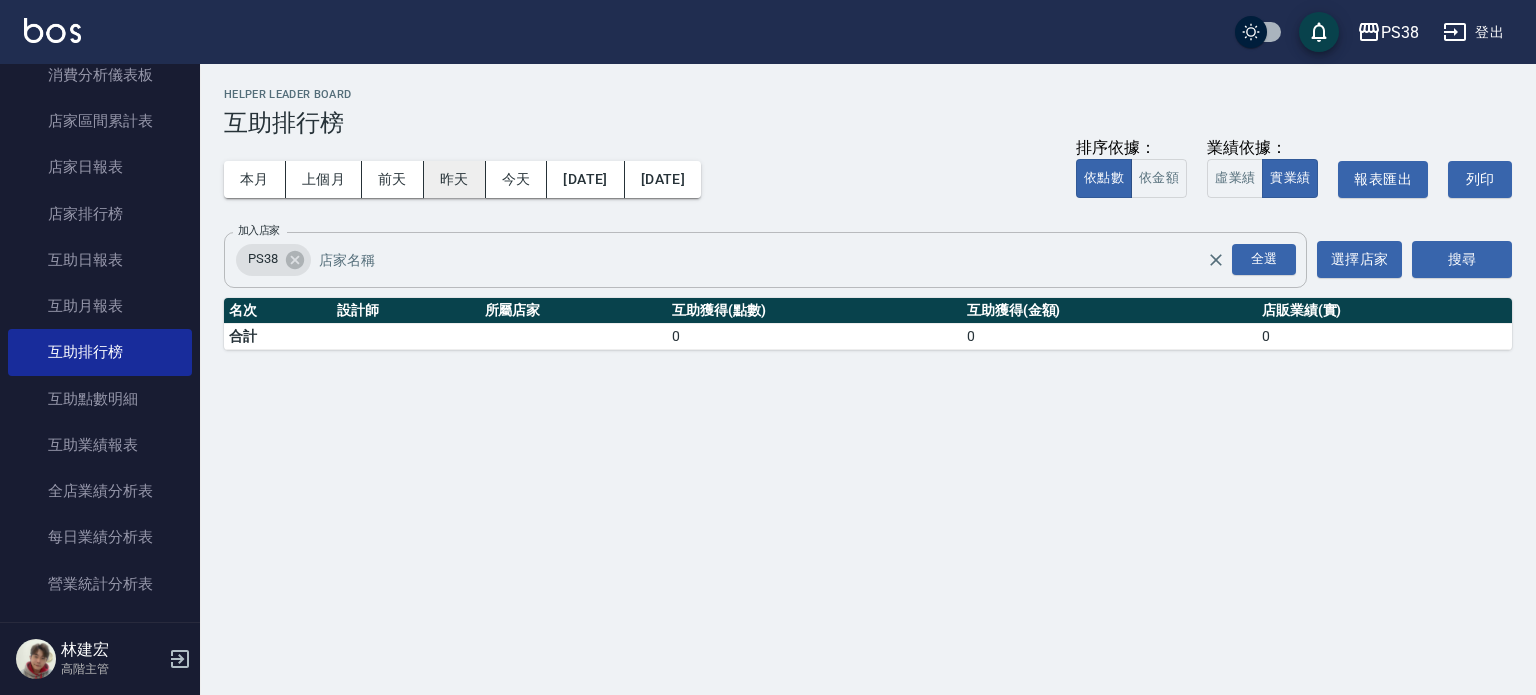 click on "昨天" at bounding box center [455, 179] 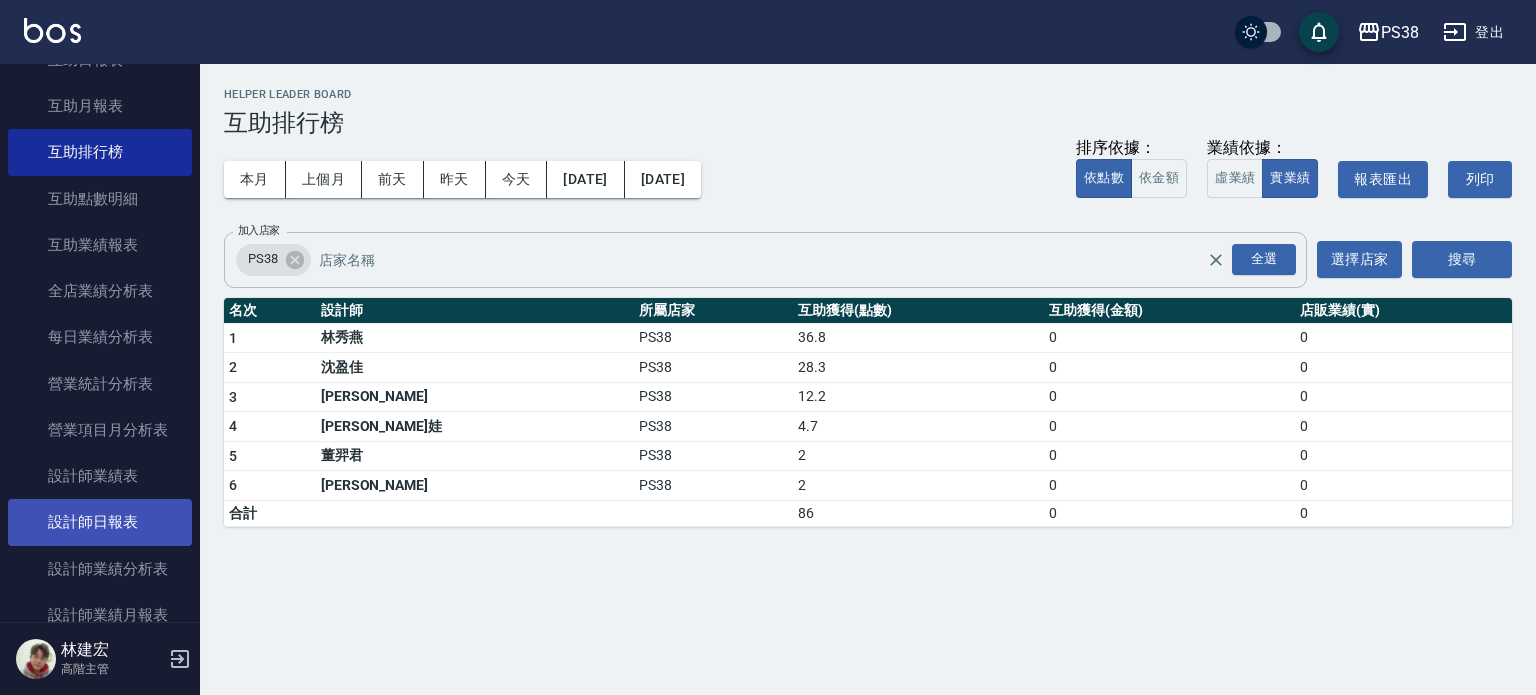 scroll, scrollTop: 1100, scrollLeft: 0, axis: vertical 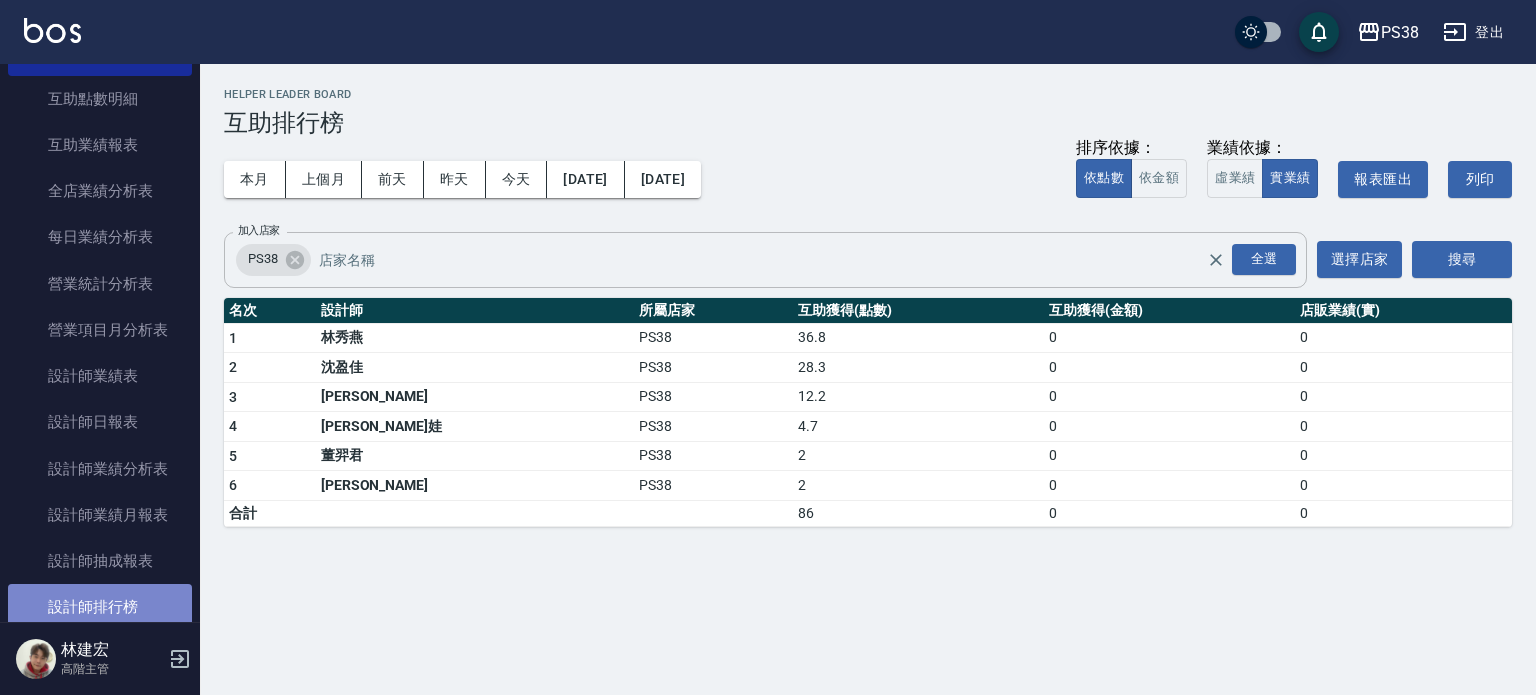 click on "設計師排行榜" at bounding box center (100, 607) 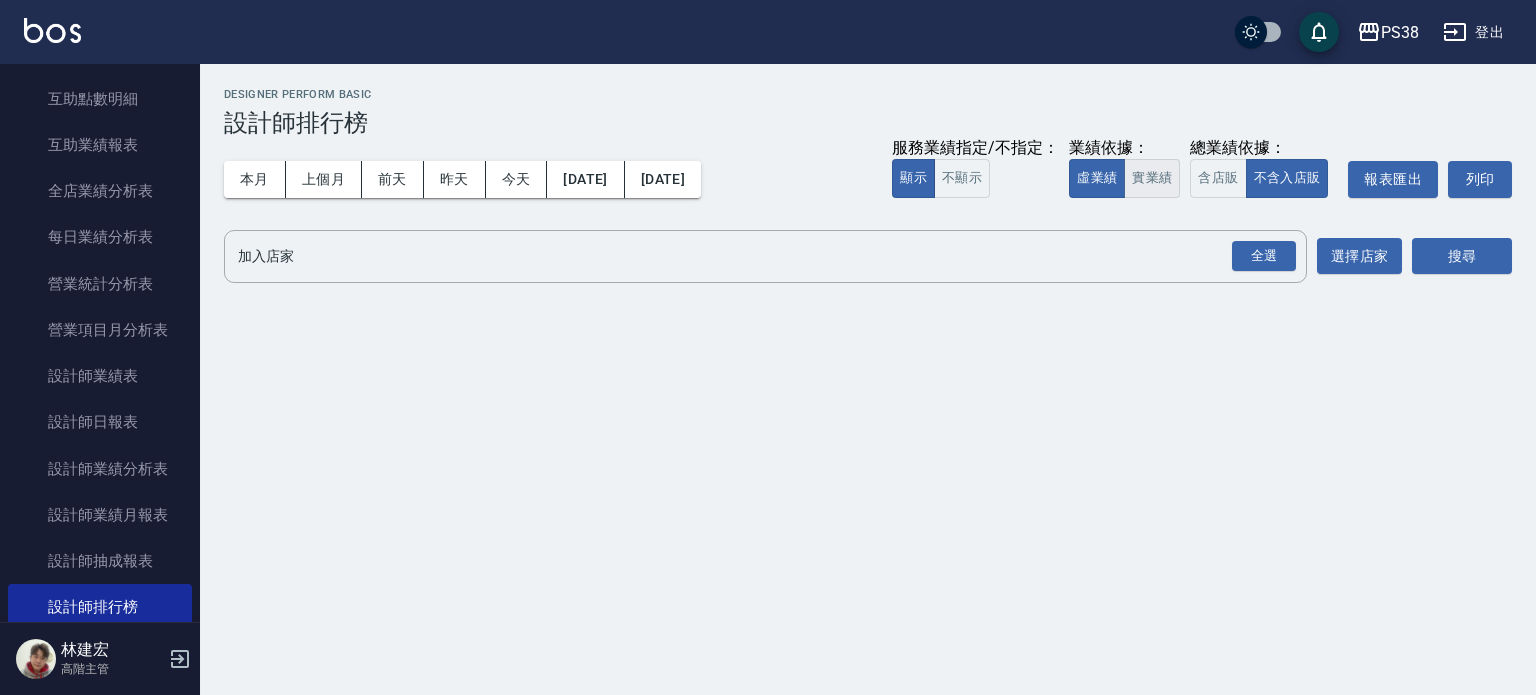 click on "實業績" at bounding box center (1152, 178) 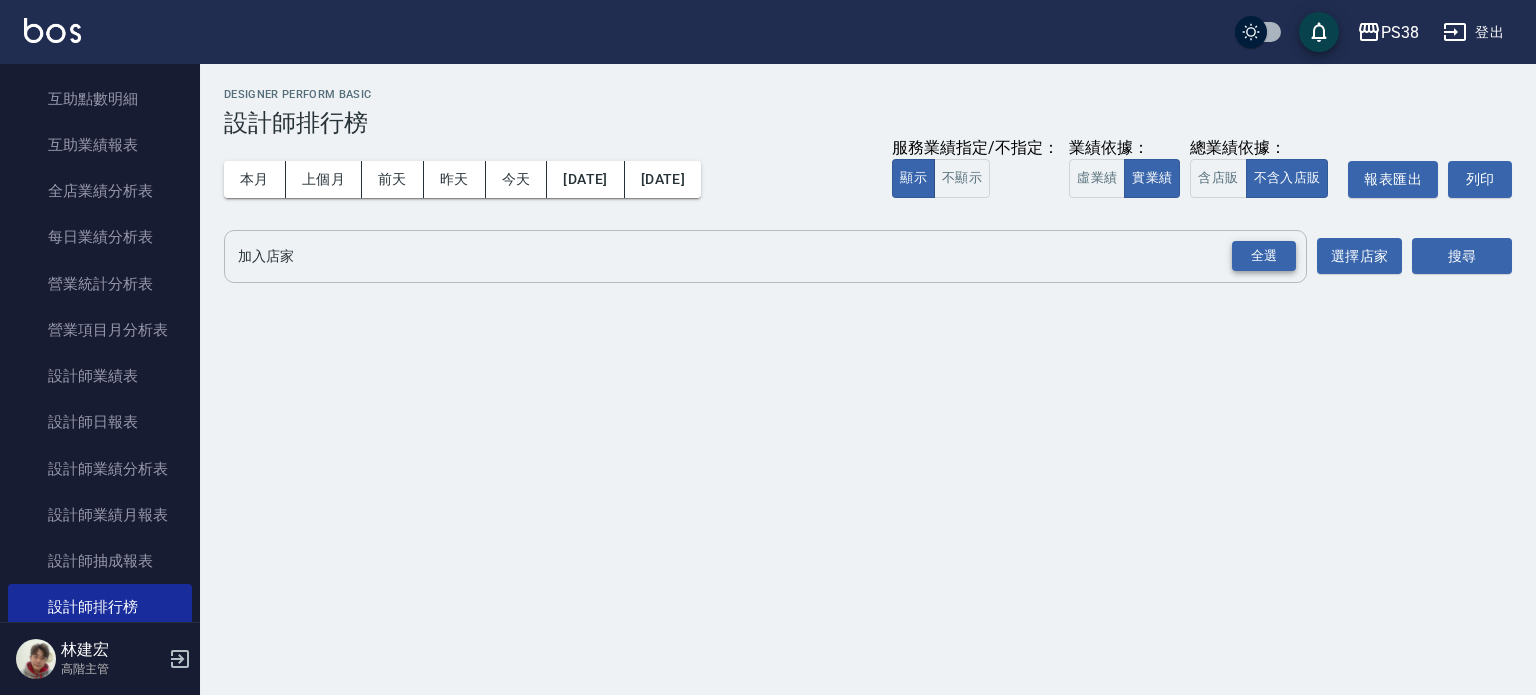 click on "全選" at bounding box center [1264, 256] 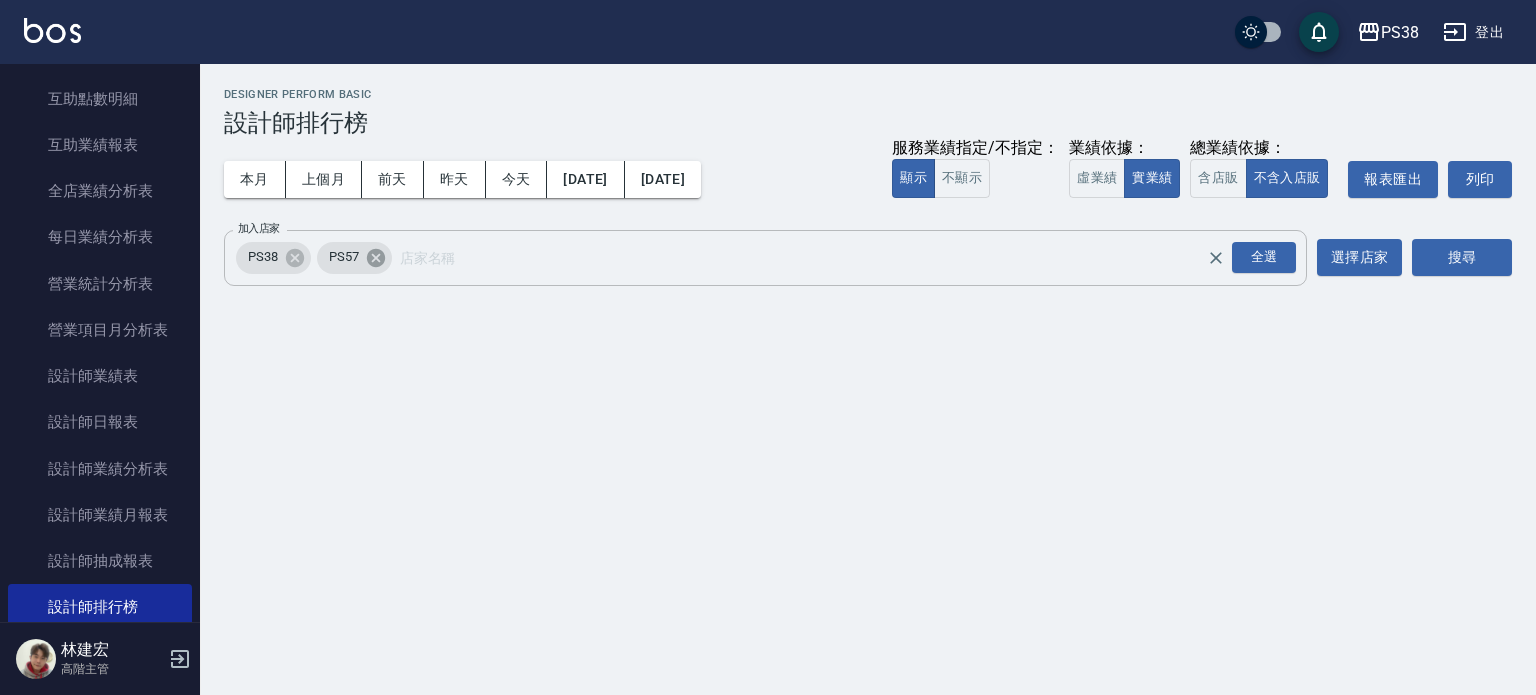 click 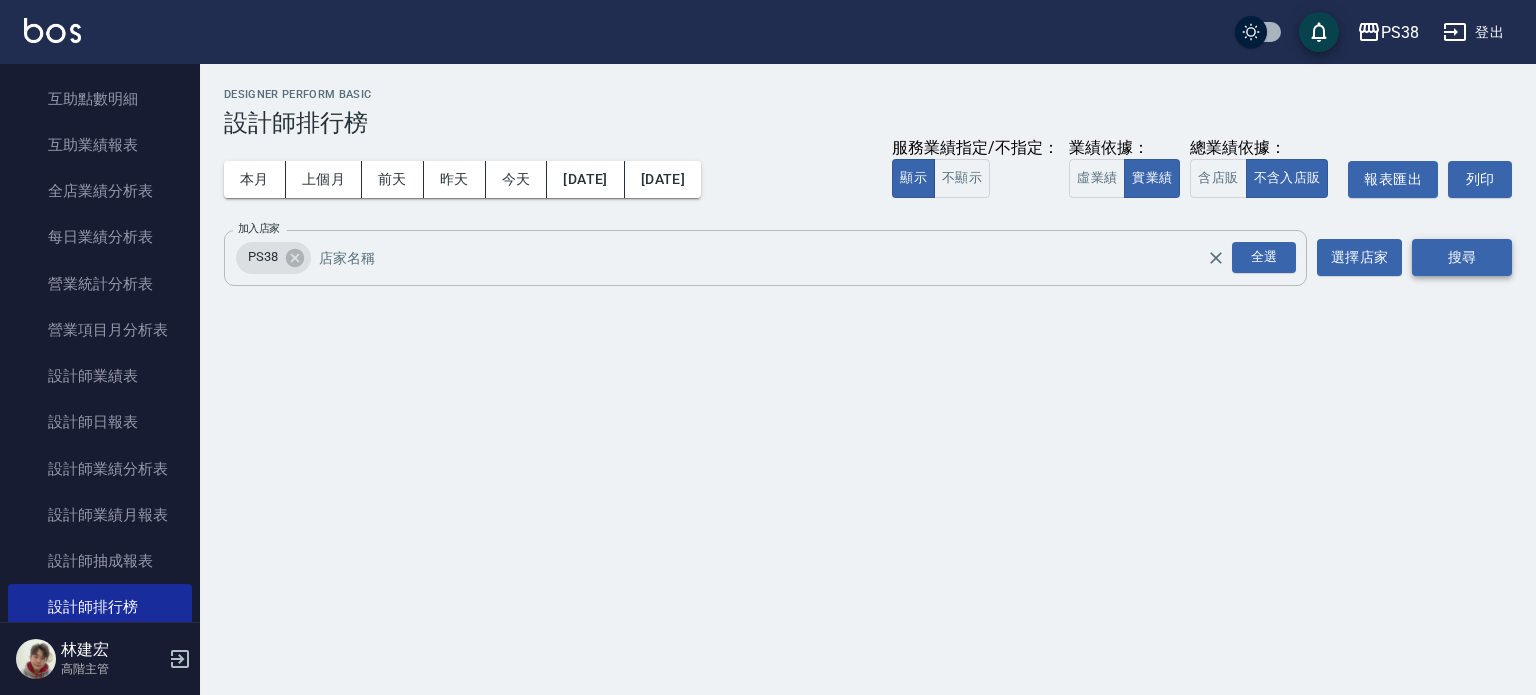 click on "搜尋" at bounding box center (1462, 257) 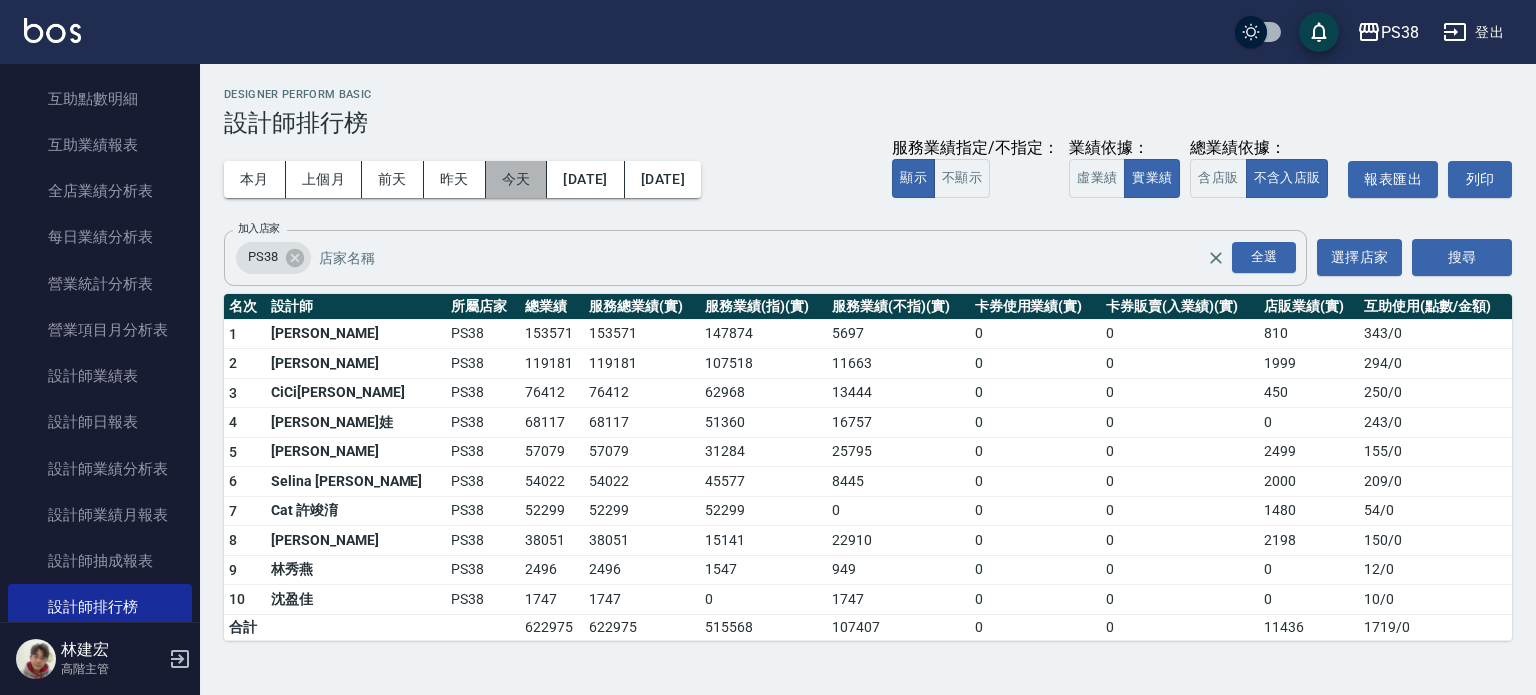 click on "今天" at bounding box center [517, 179] 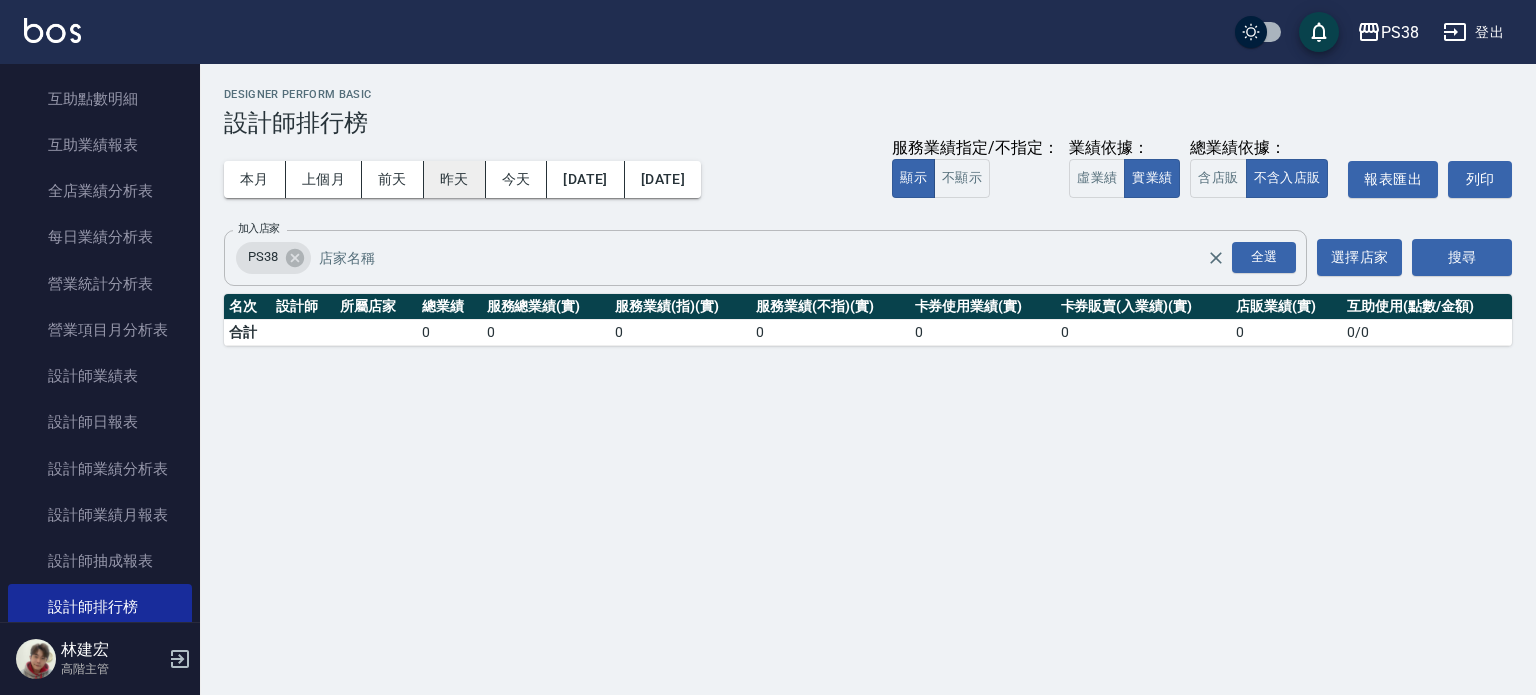 click on "昨天" at bounding box center [455, 179] 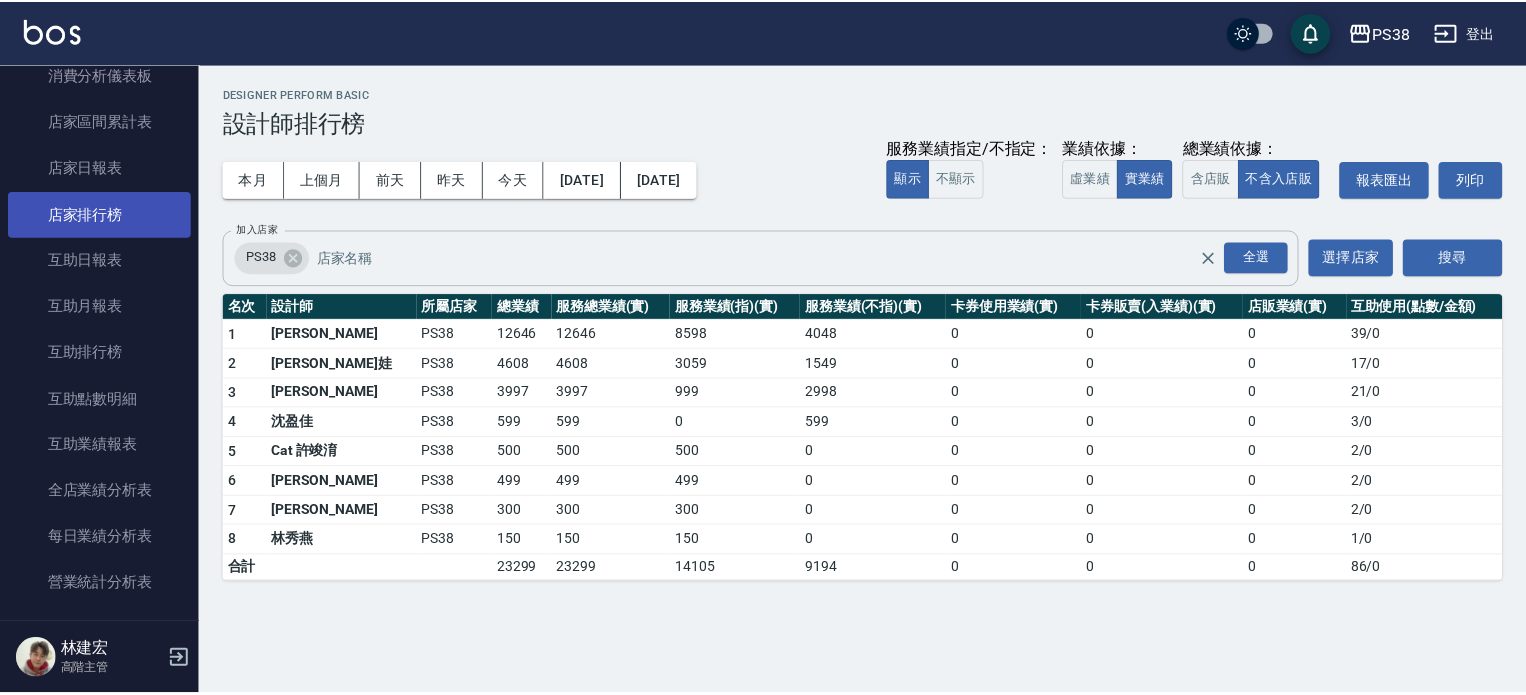 scroll, scrollTop: 800, scrollLeft: 0, axis: vertical 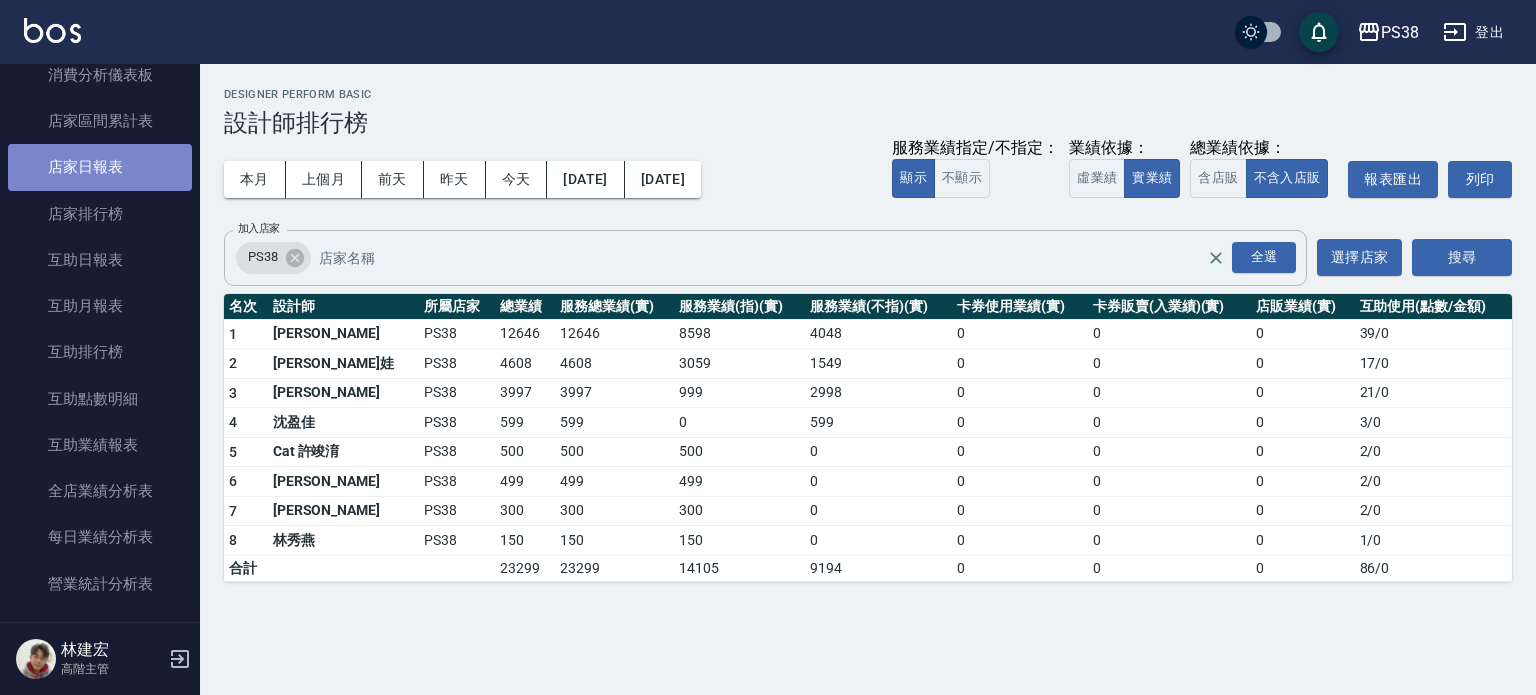click on "店家日報表" at bounding box center [100, 167] 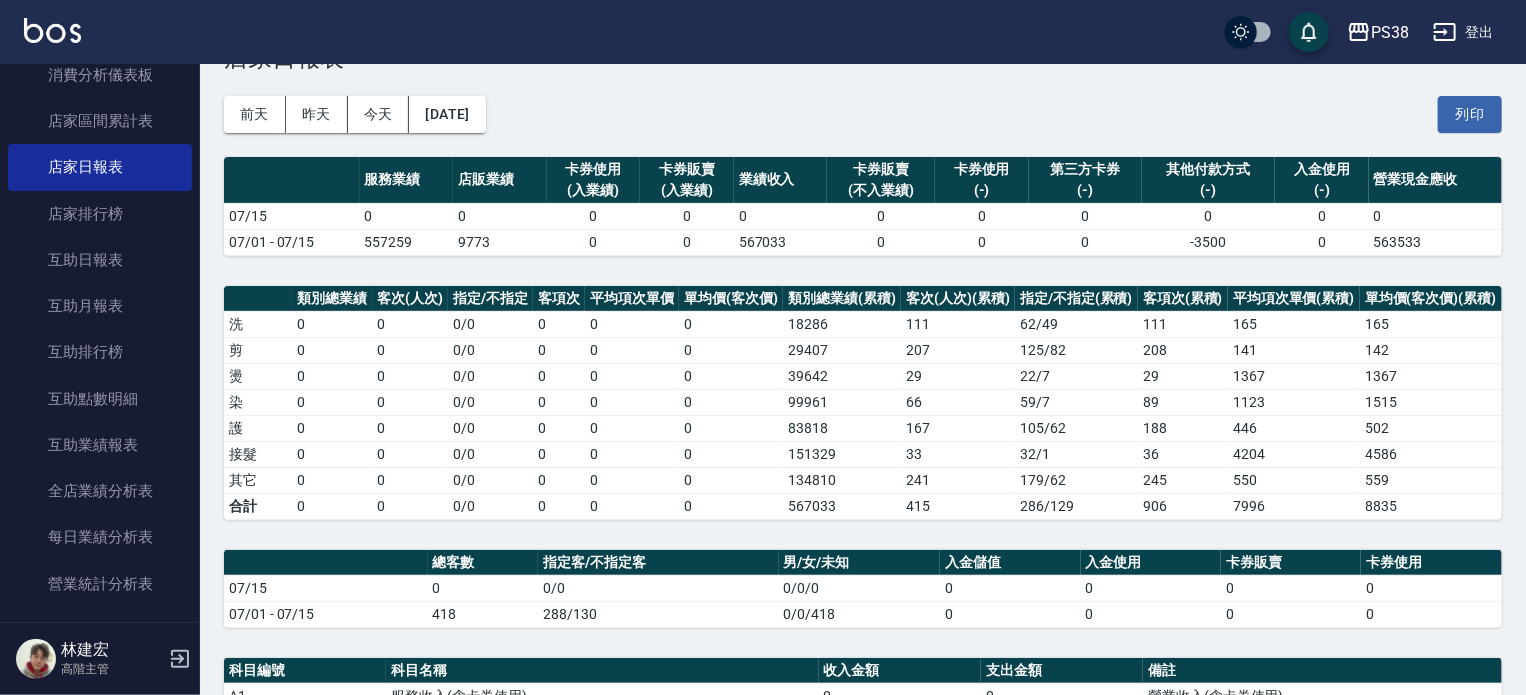 scroll, scrollTop: 100, scrollLeft: 0, axis: vertical 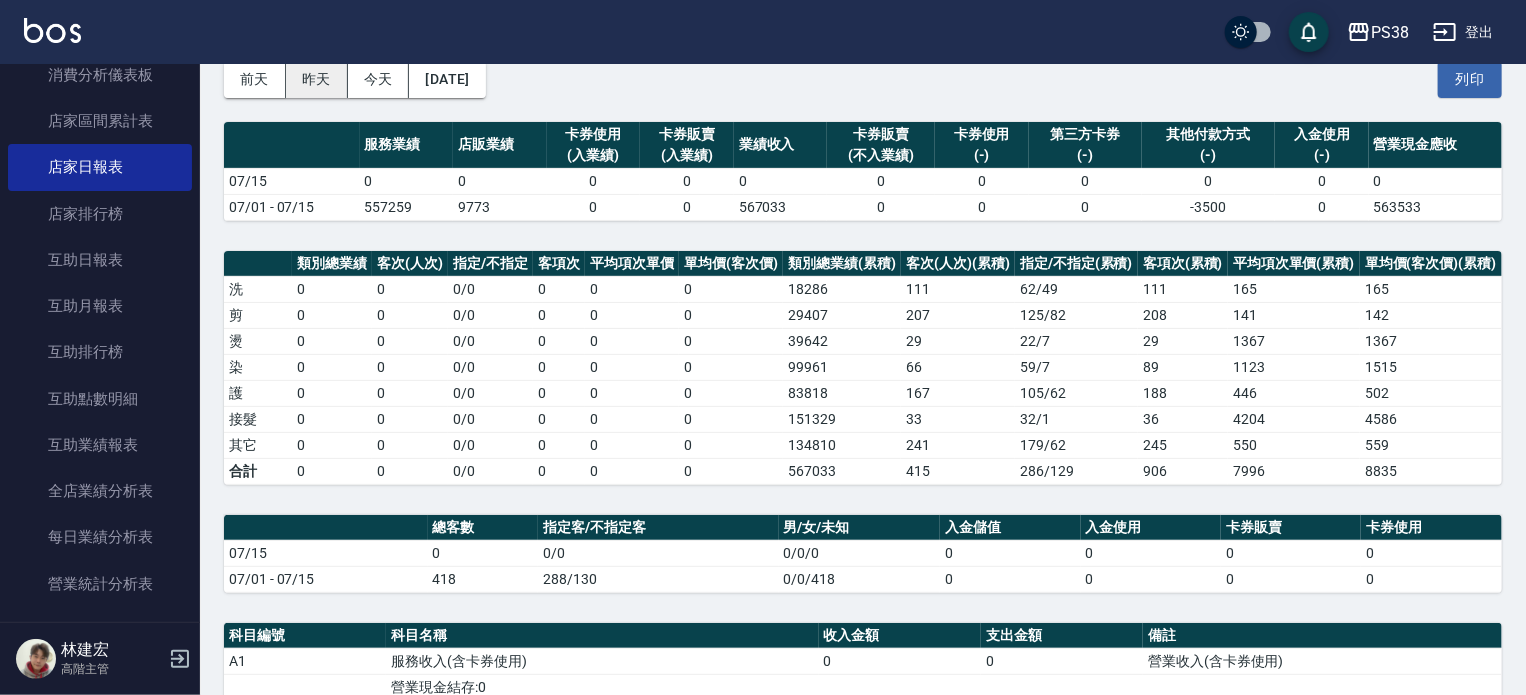 click on "昨天" at bounding box center (317, 79) 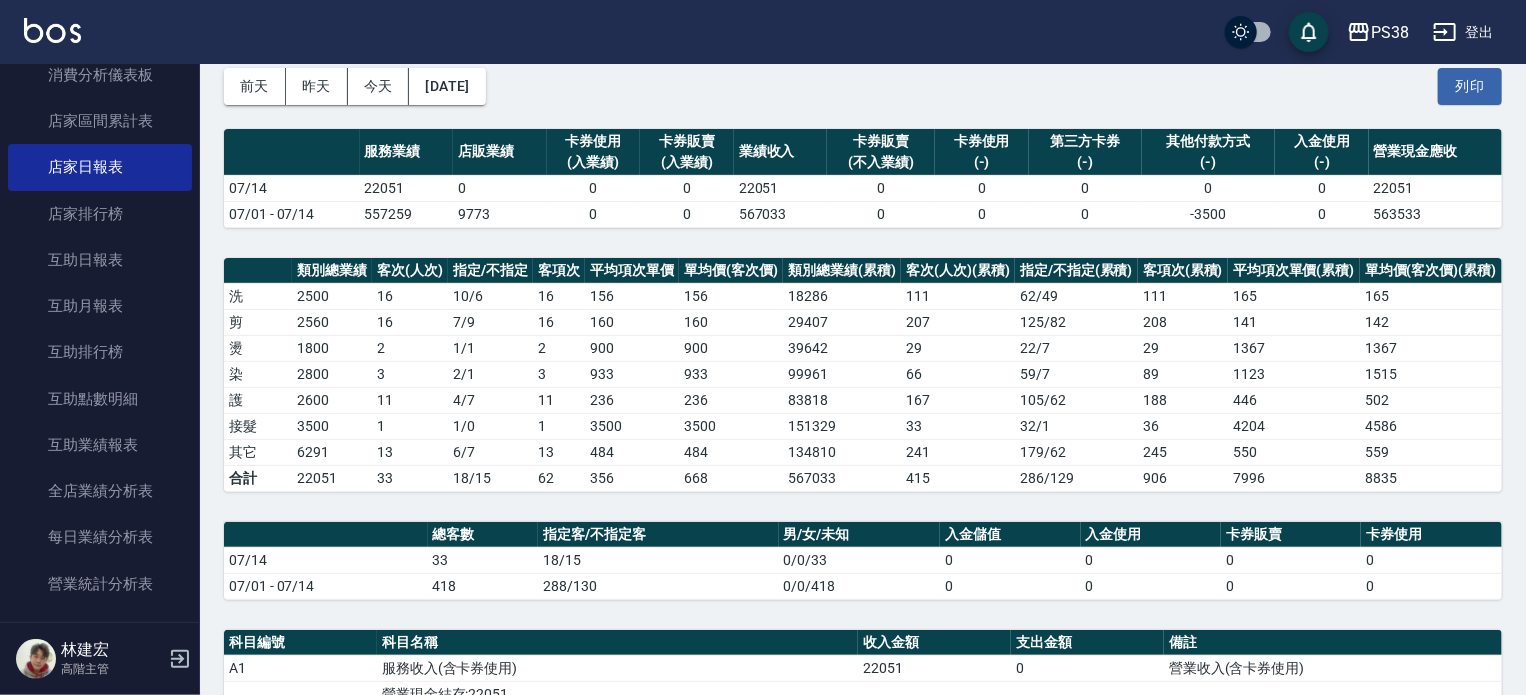 scroll, scrollTop: 200, scrollLeft: 0, axis: vertical 